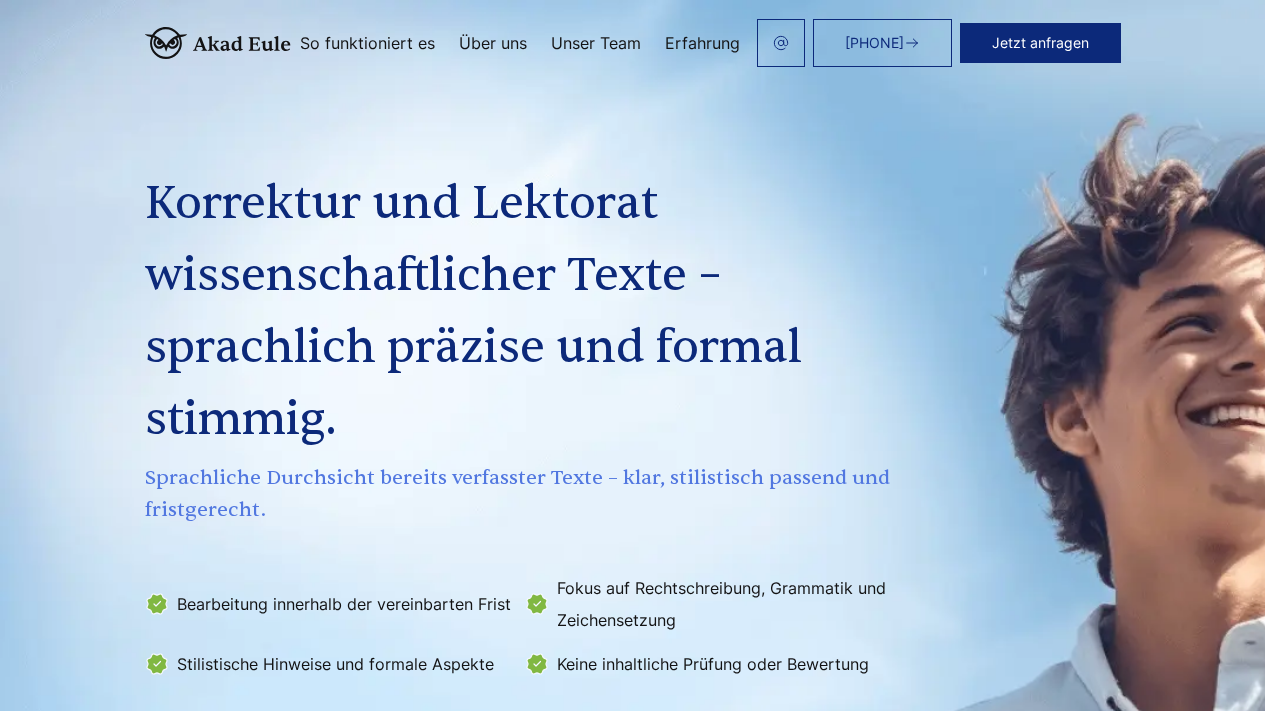 scroll, scrollTop: 0, scrollLeft: 0, axis: both 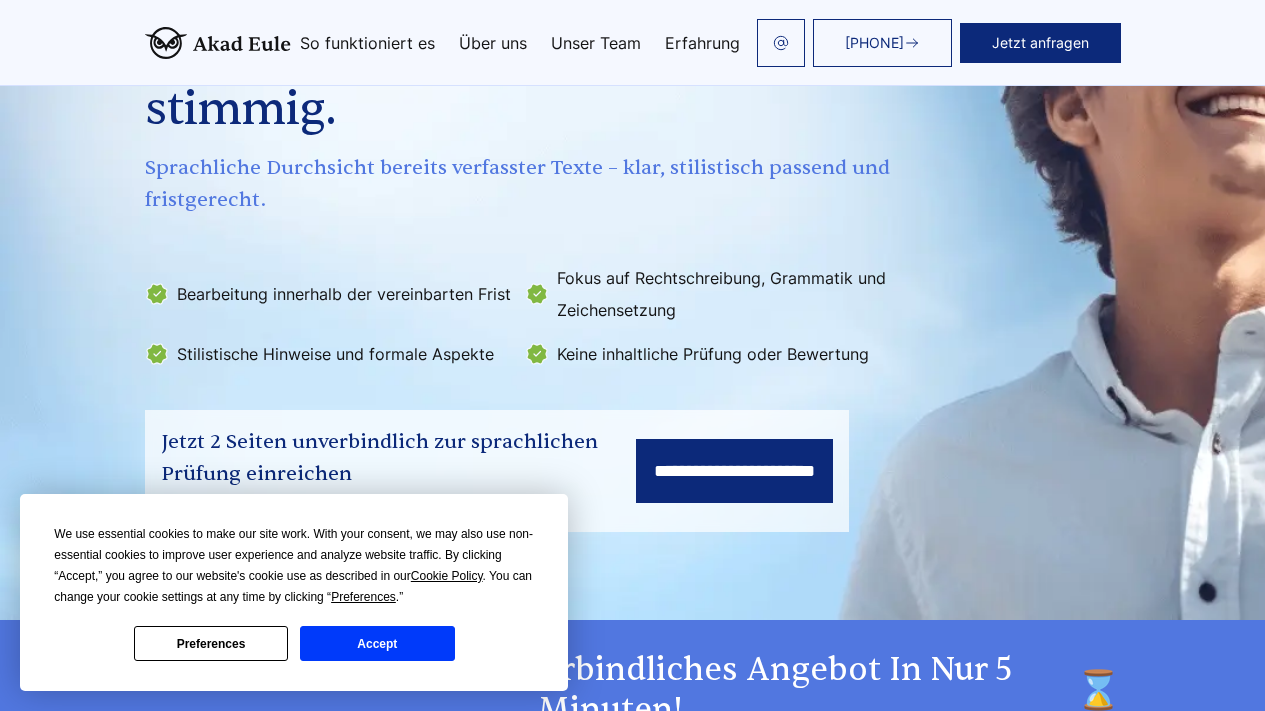 click on "So funktioniert es" at bounding box center (367, 43) 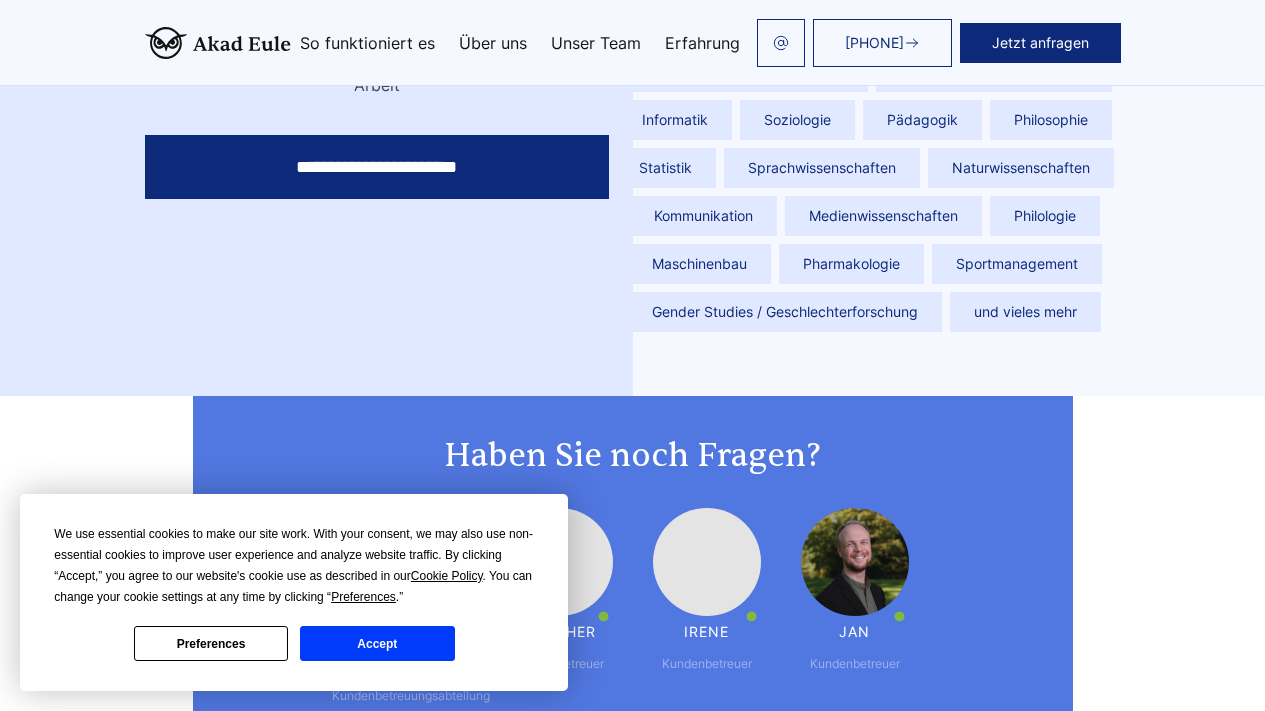 scroll, scrollTop: 5506, scrollLeft: 0, axis: vertical 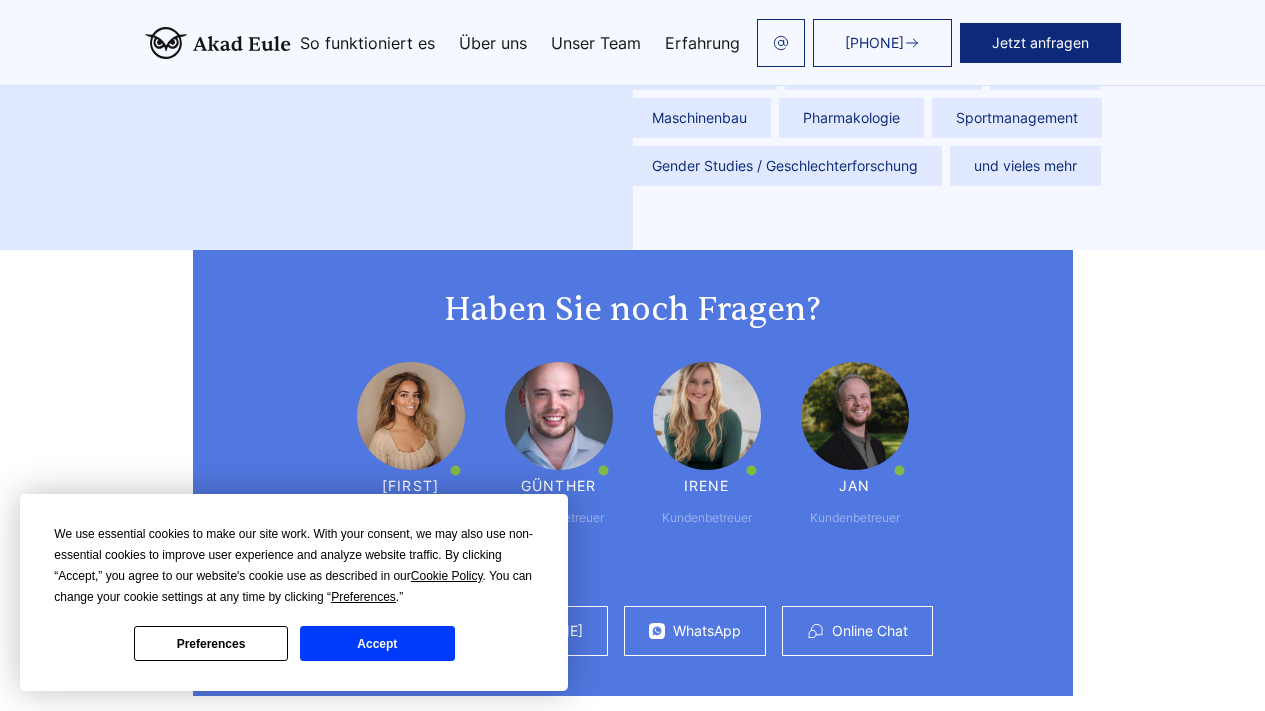 click on "Accept" at bounding box center (377, 643) 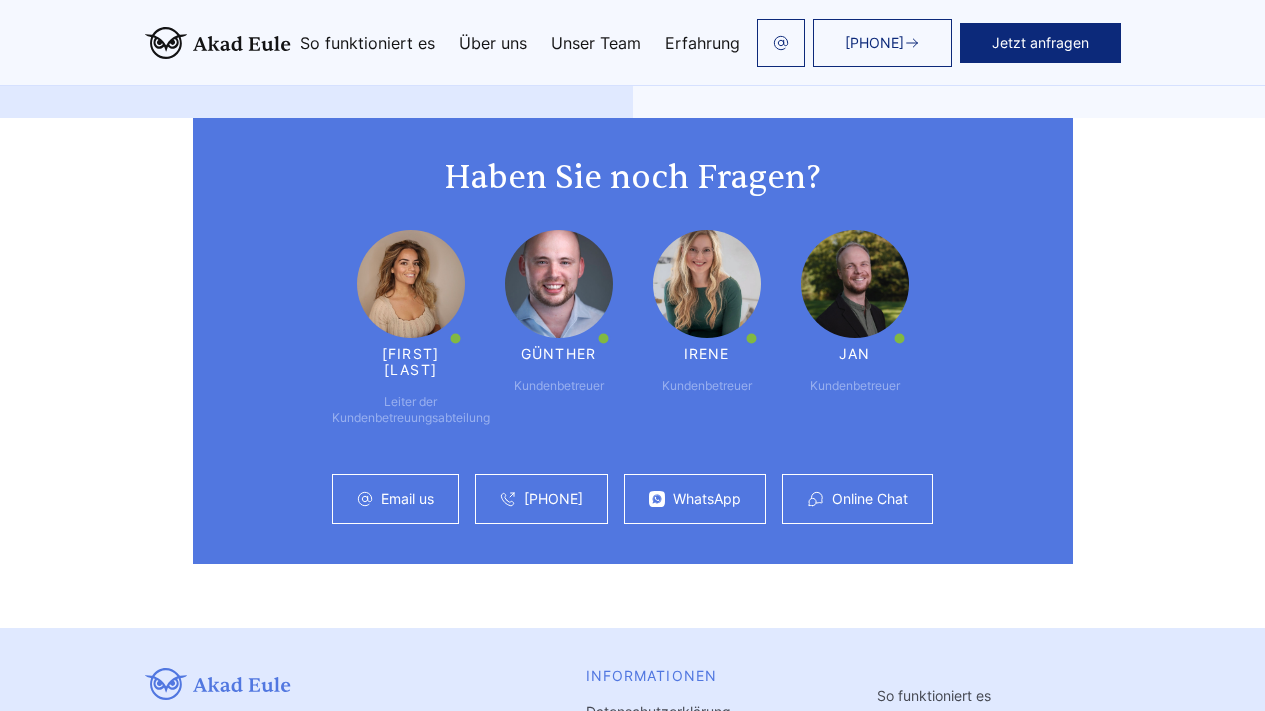scroll, scrollTop: 5719, scrollLeft: 0, axis: vertical 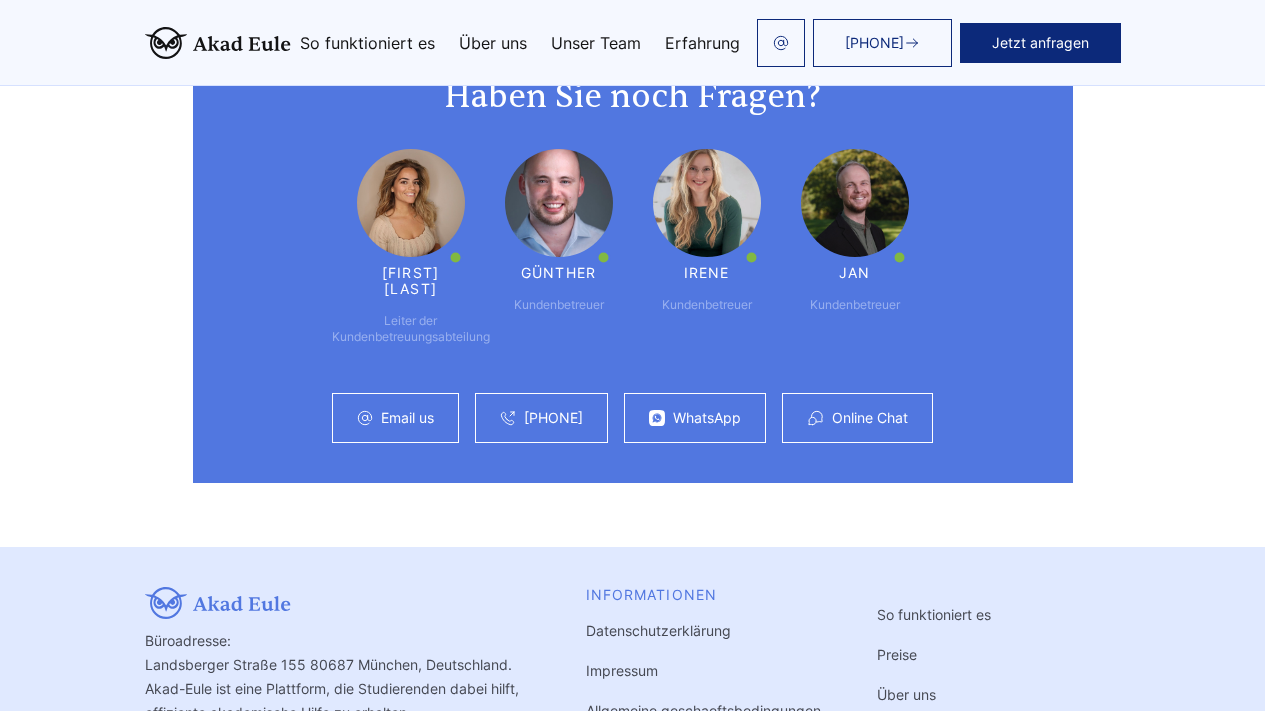 click on "Allgemeine geschaeftsbedingungen" at bounding box center (703, 710) 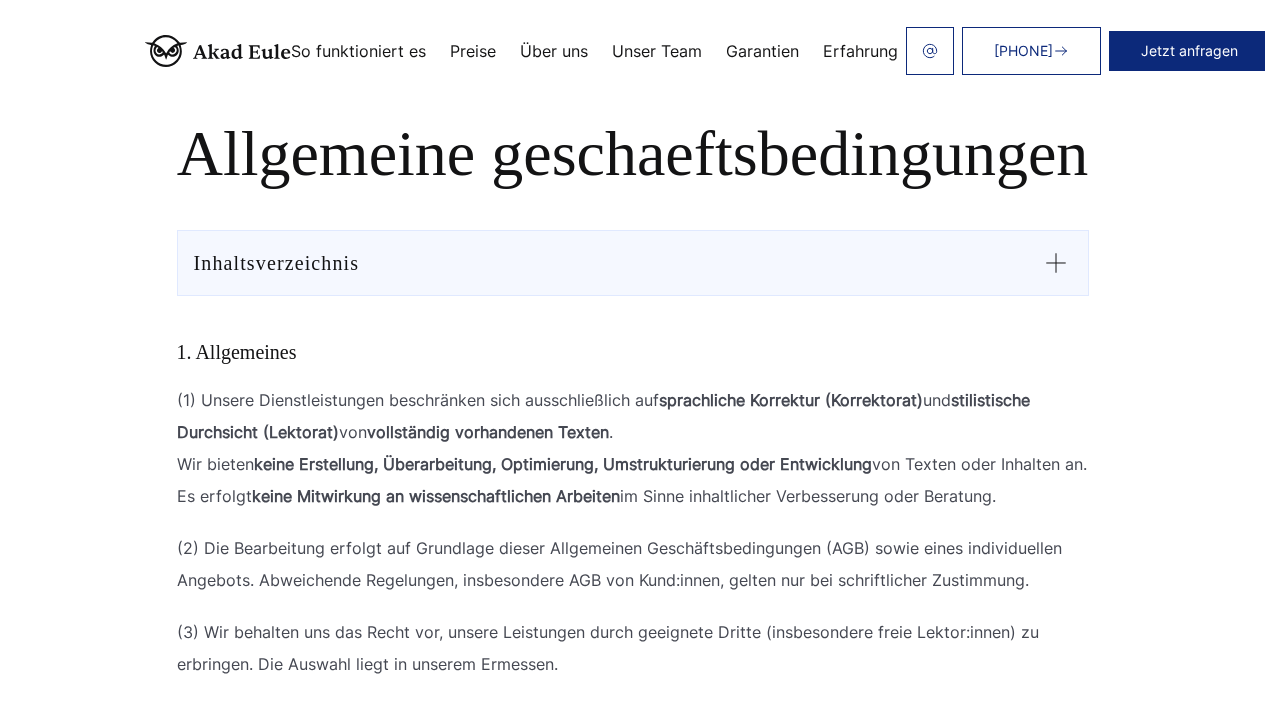 scroll, scrollTop: 0, scrollLeft: 0, axis: both 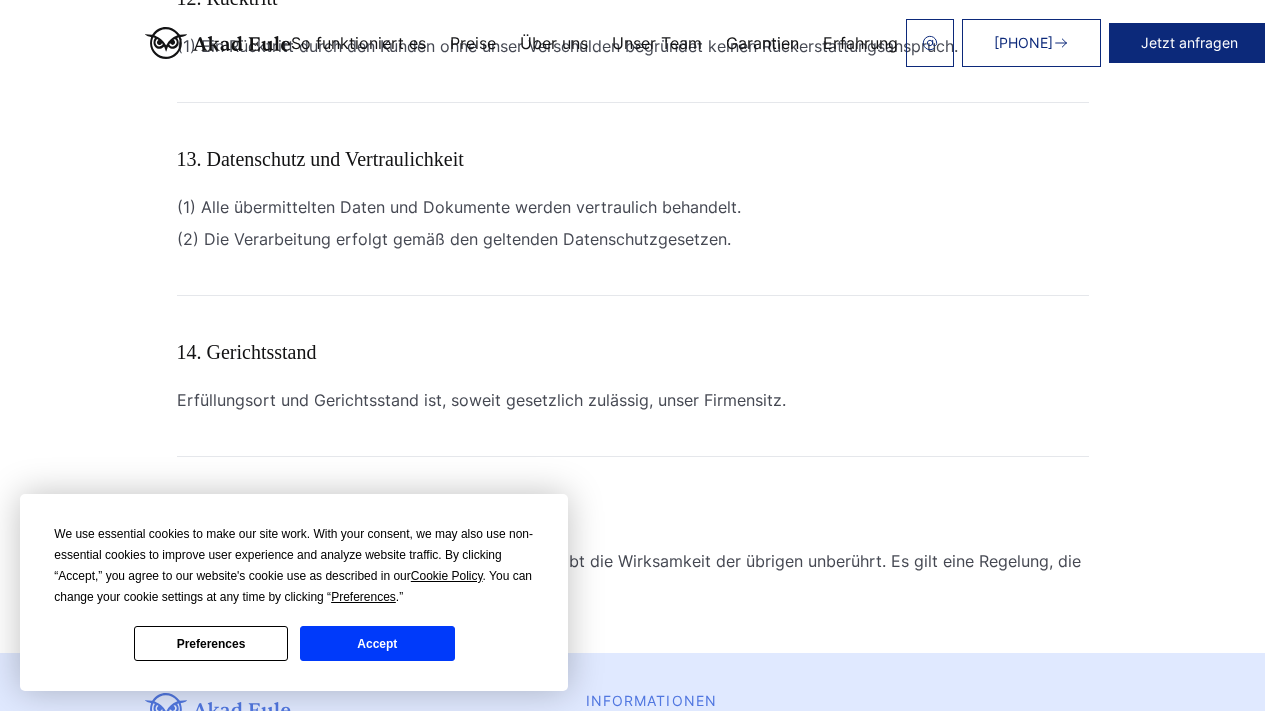 click on "Accept" at bounding box center [377, 643] 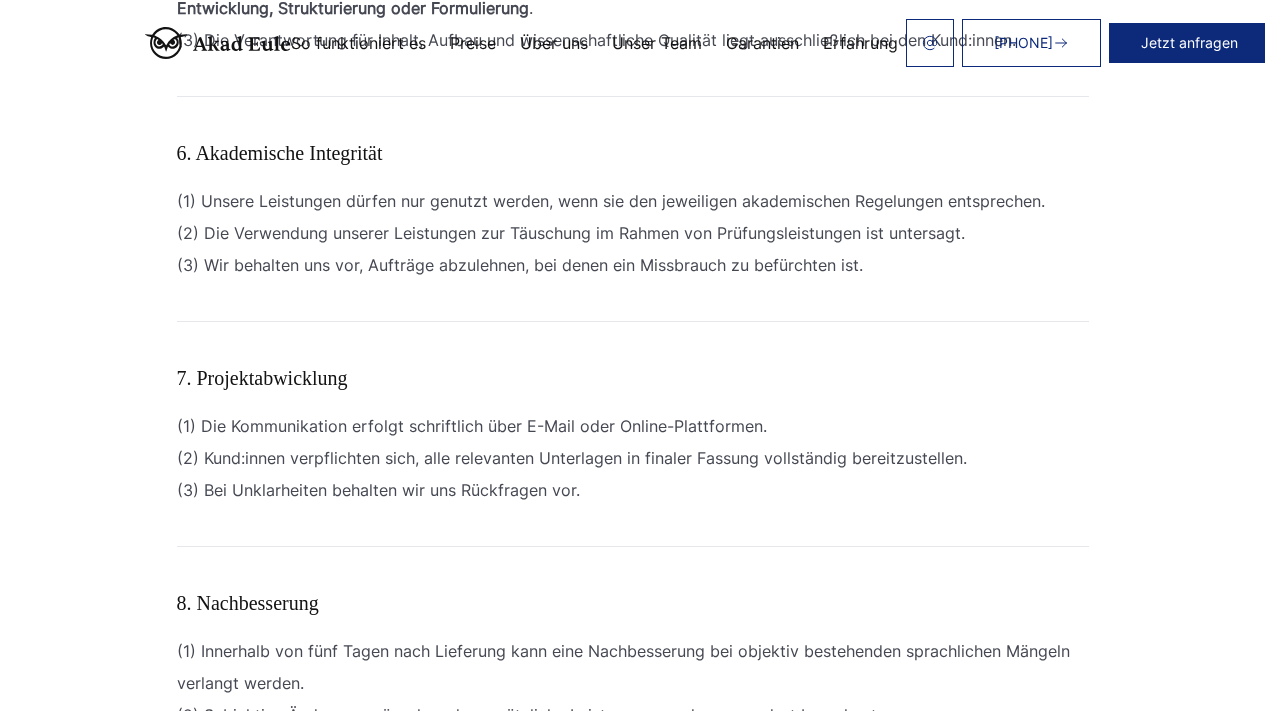 scroll, scrollTop: 1418, scrollLeft: 0, axis: vertical 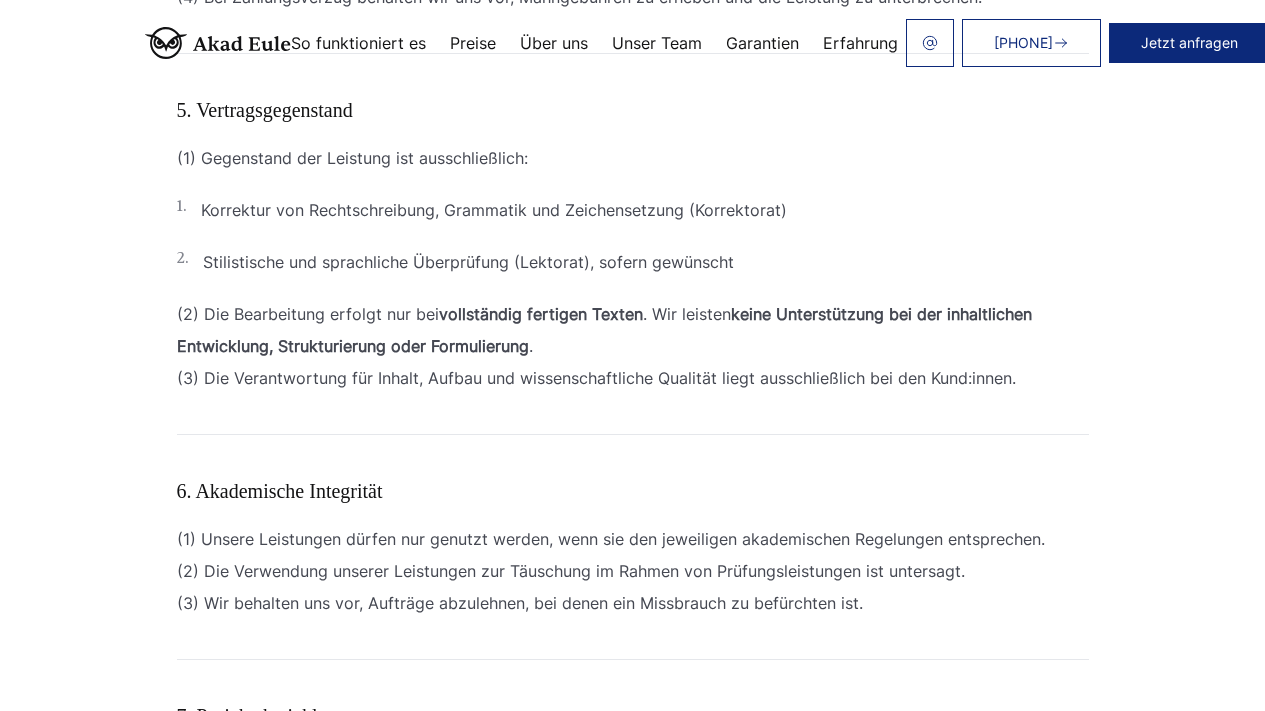 click on "Über uns" at bounding box center (554, 43) 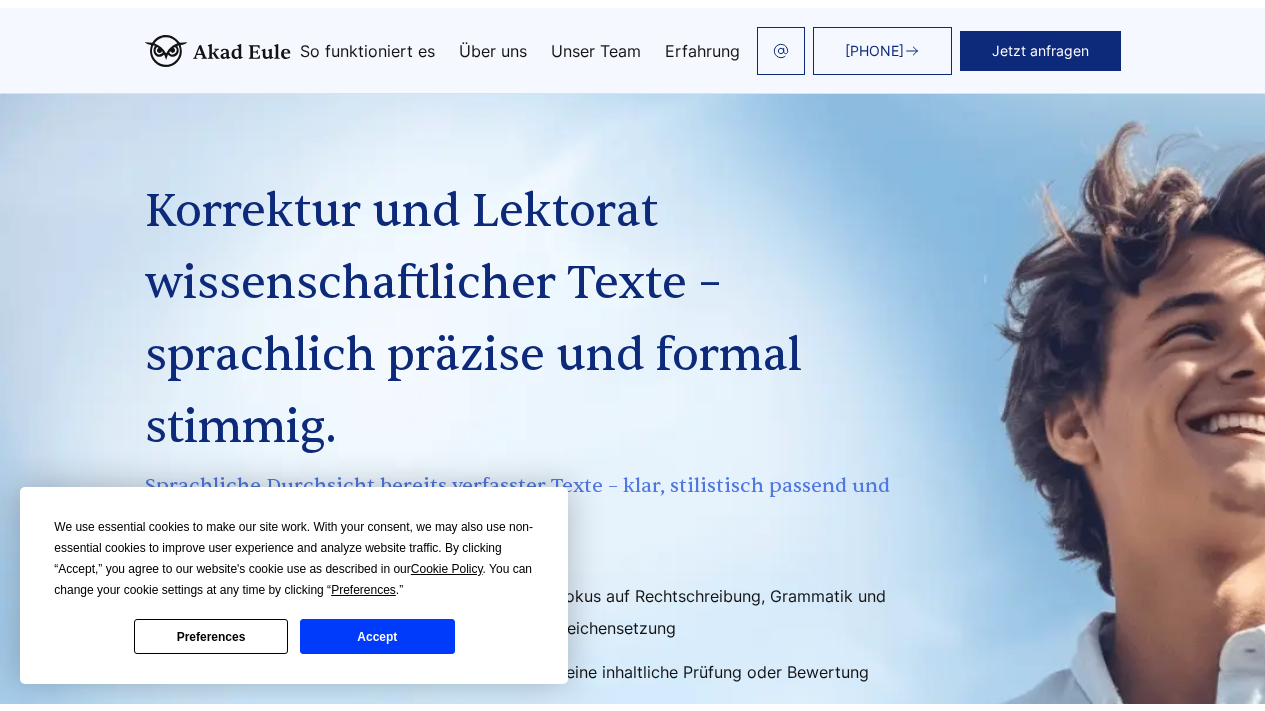 scroll, scrollTop: 1972, scrollLeft: 0, axis: vertical 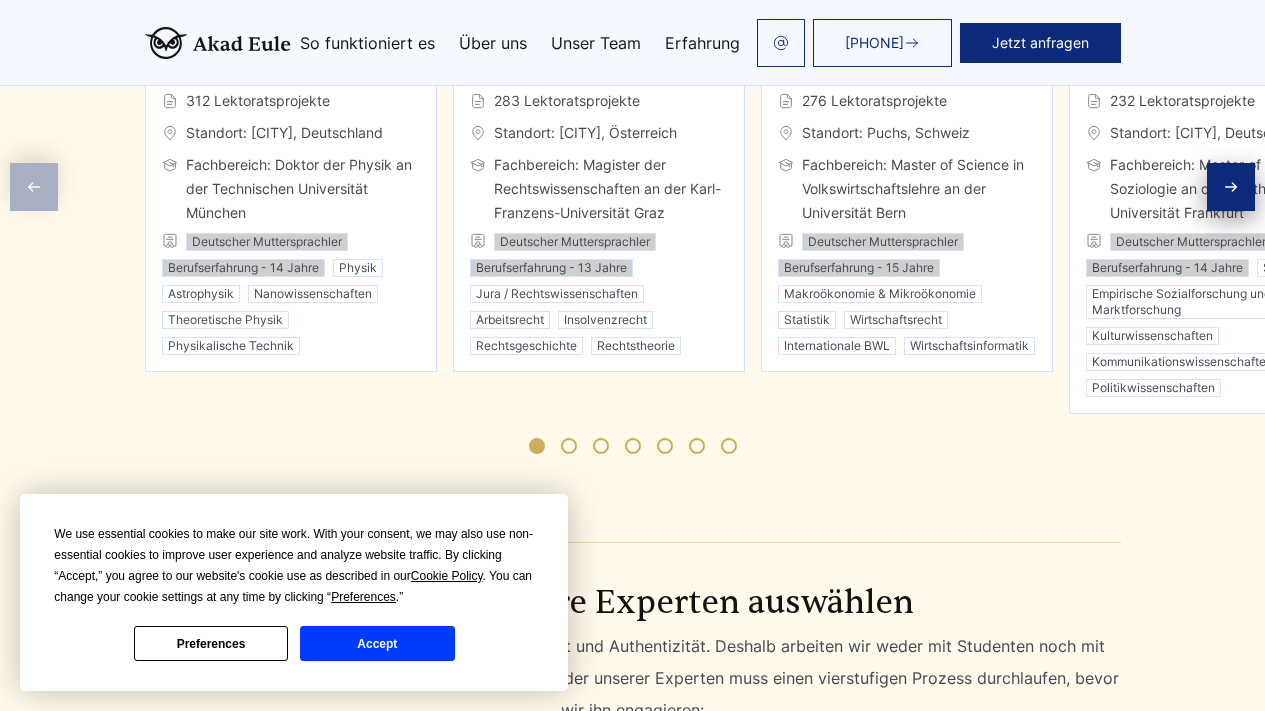 click at bounding box center [633, 446] 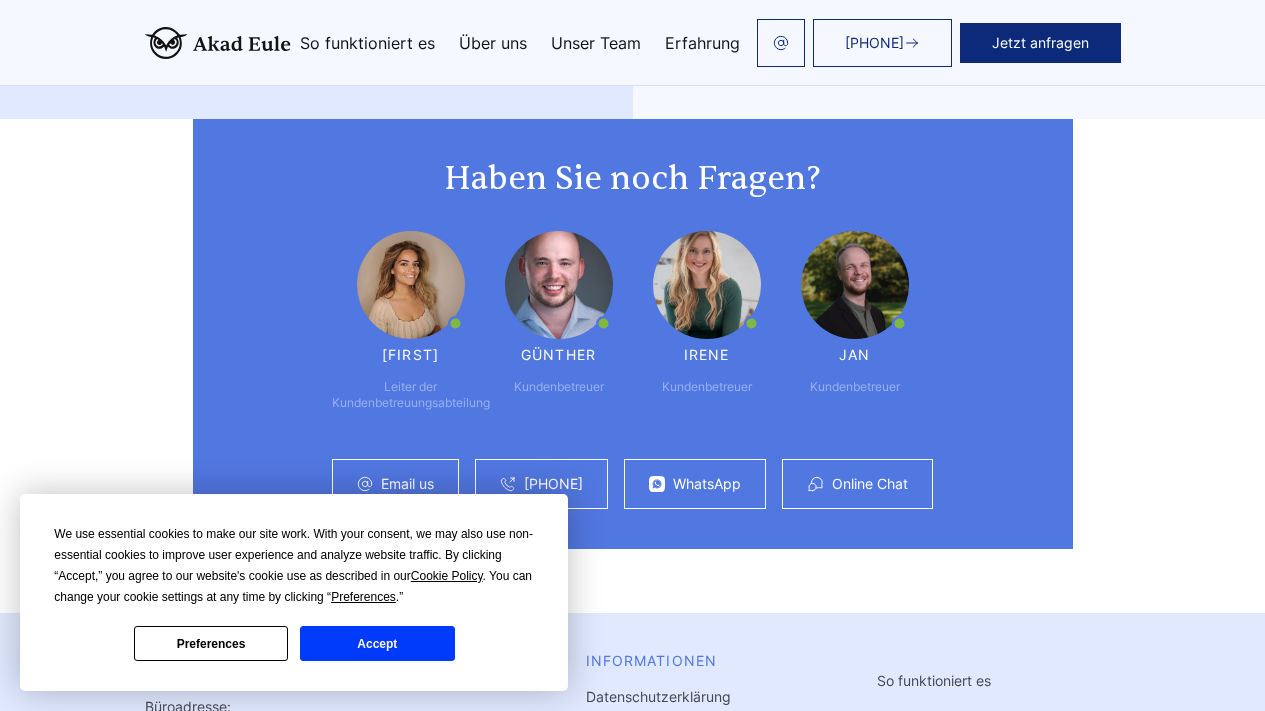 scroll, scrollTop: 5647, scrollLeft: 0, axis: vertical 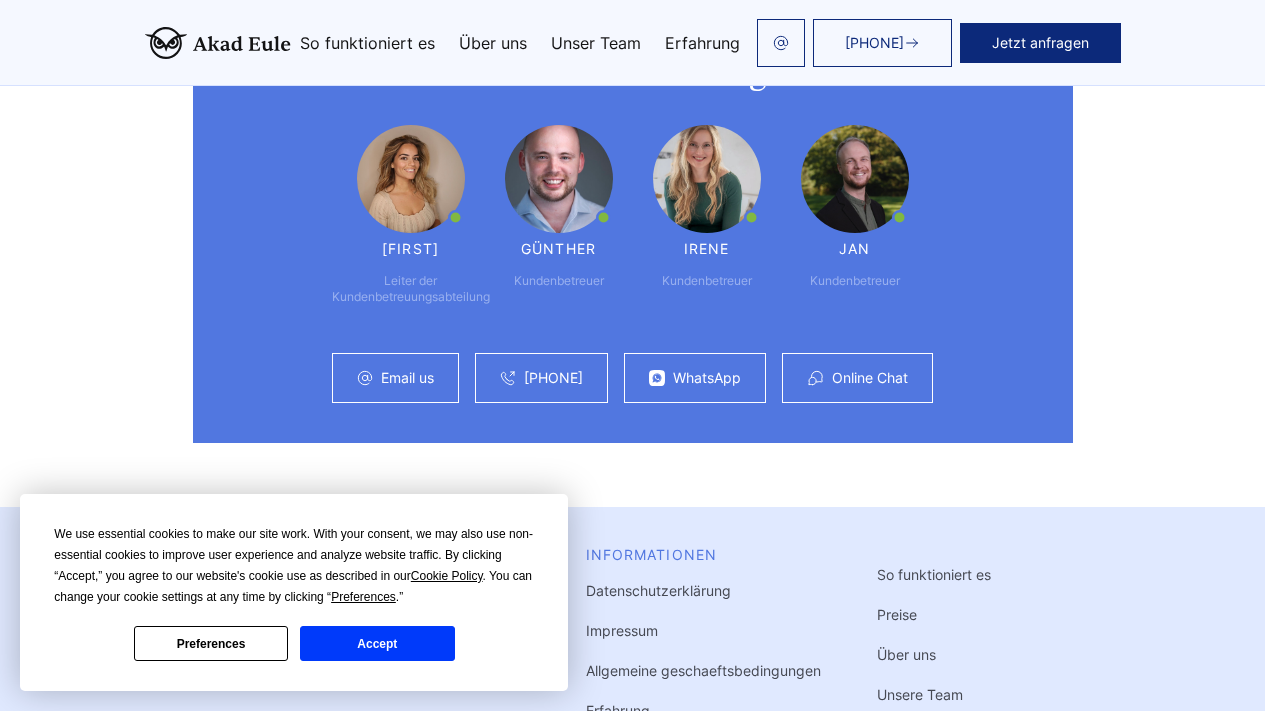 click on "Accept" at bounding box center (377, 643) 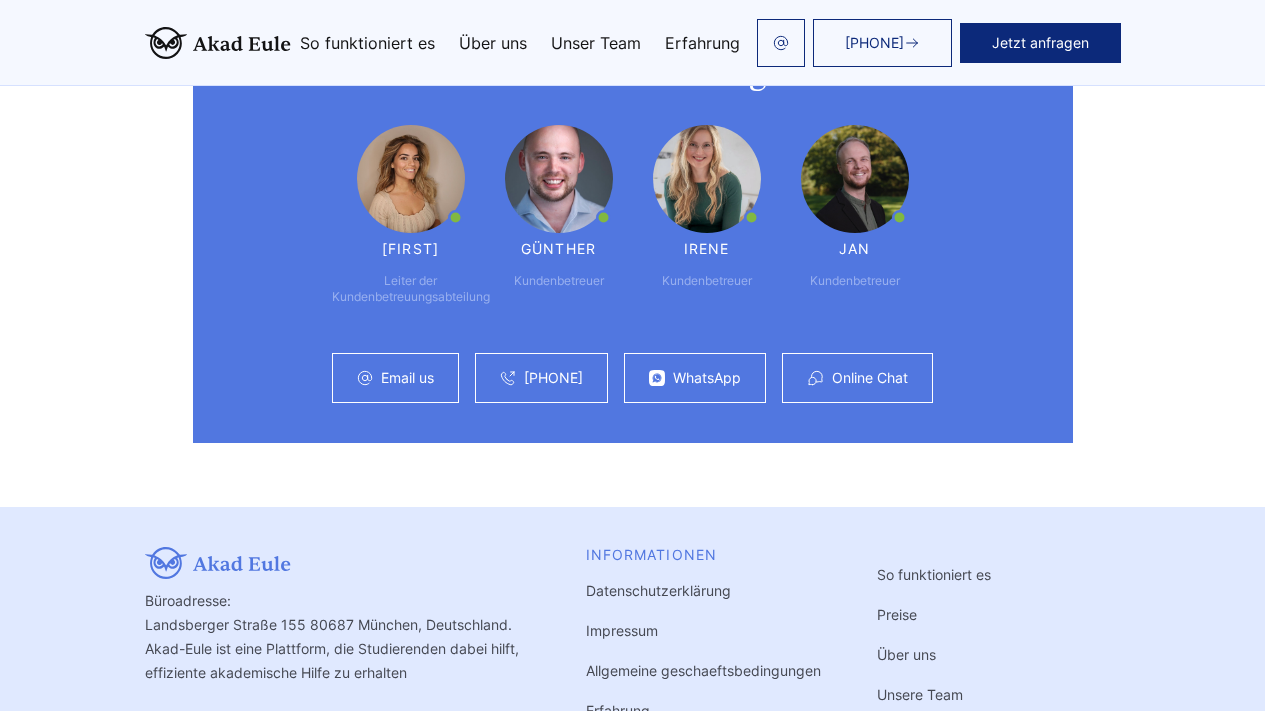 click on "So funktioniert es
Über uns
Unser Team
Erfahrung" at bounding box center [520, 43] 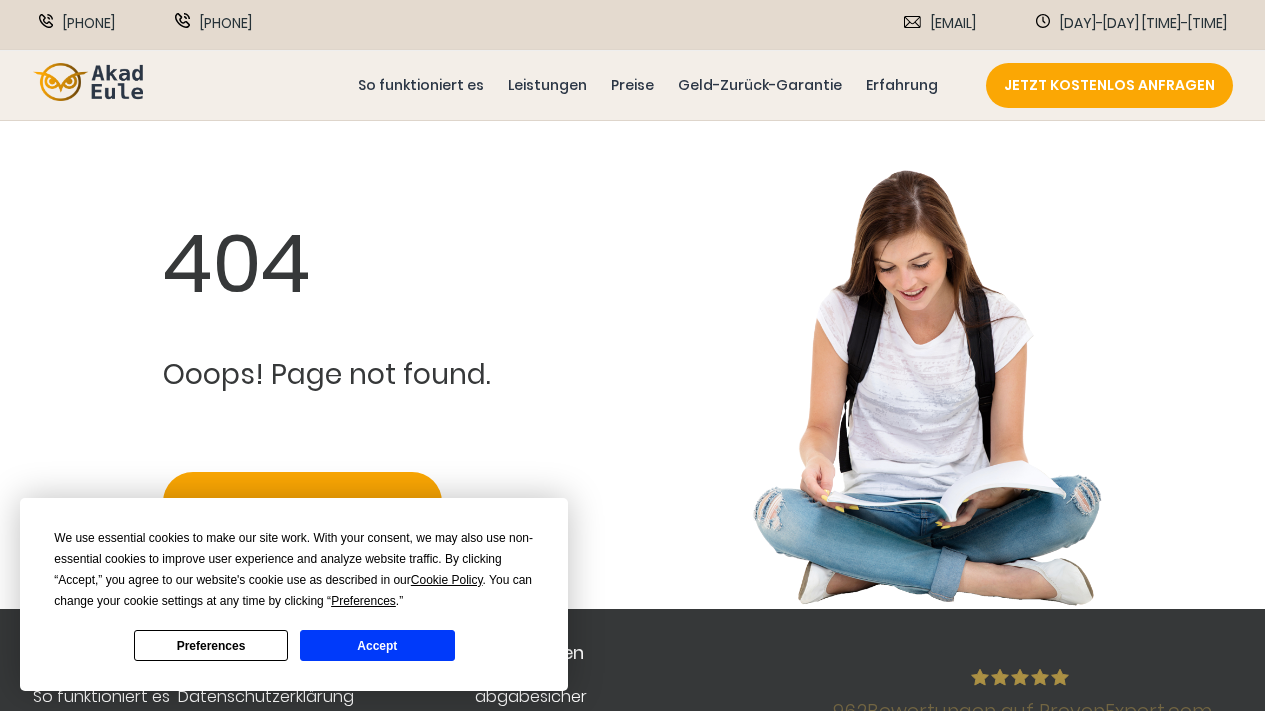 scroll, scrollTop: 0, scrollLeft: 0, axis: both 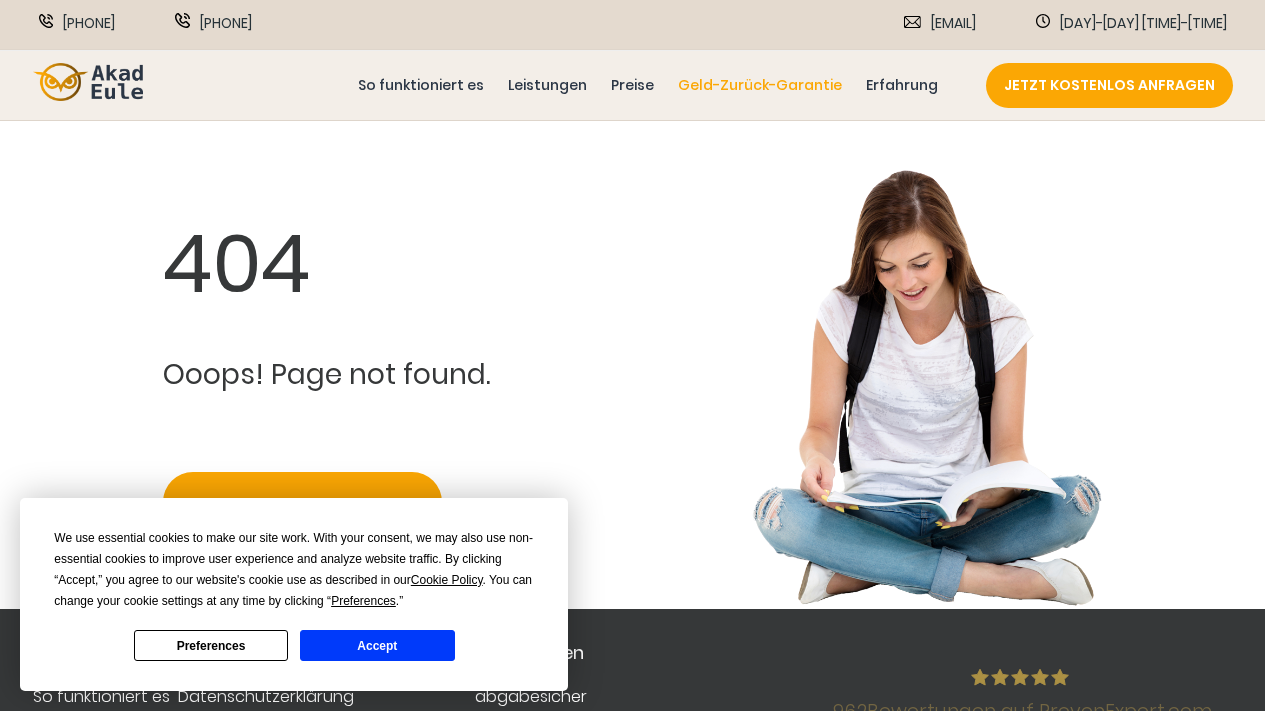 click on "Geld-Zurück-Garantie" at bounding box center [760, 85] 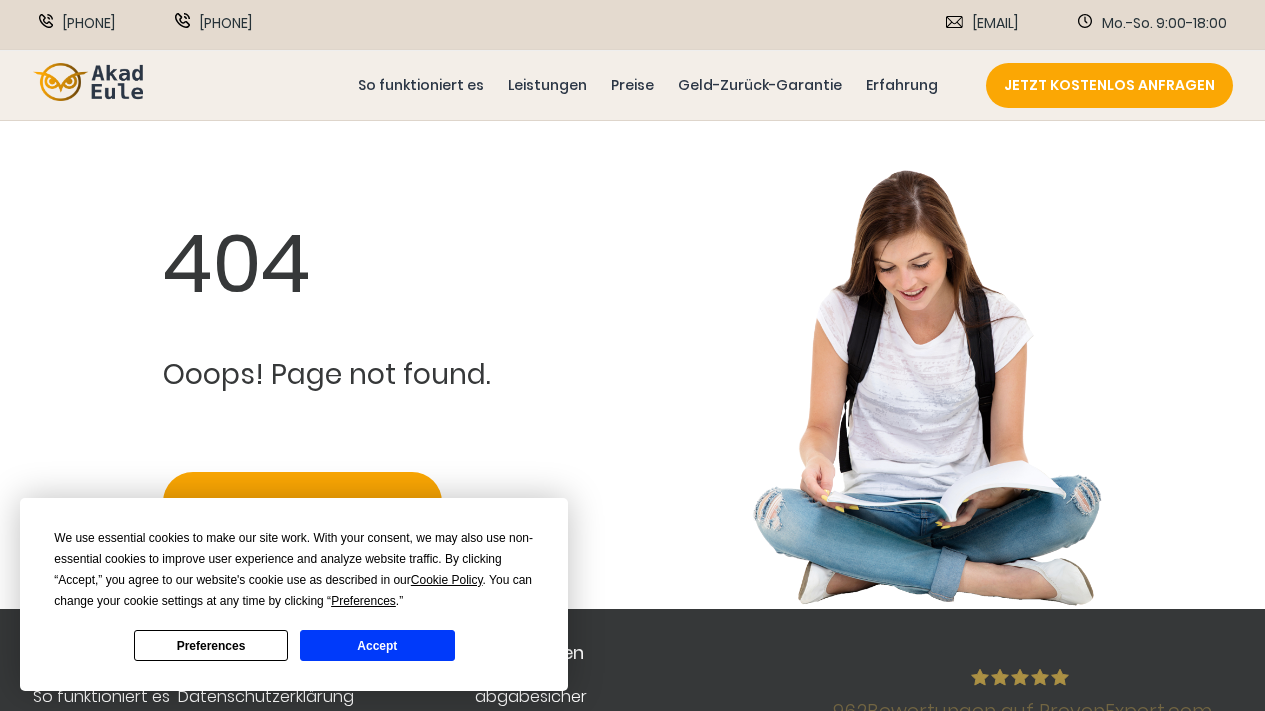 scroll, scrollTop: 0, scrollLeft: 0, axis: both 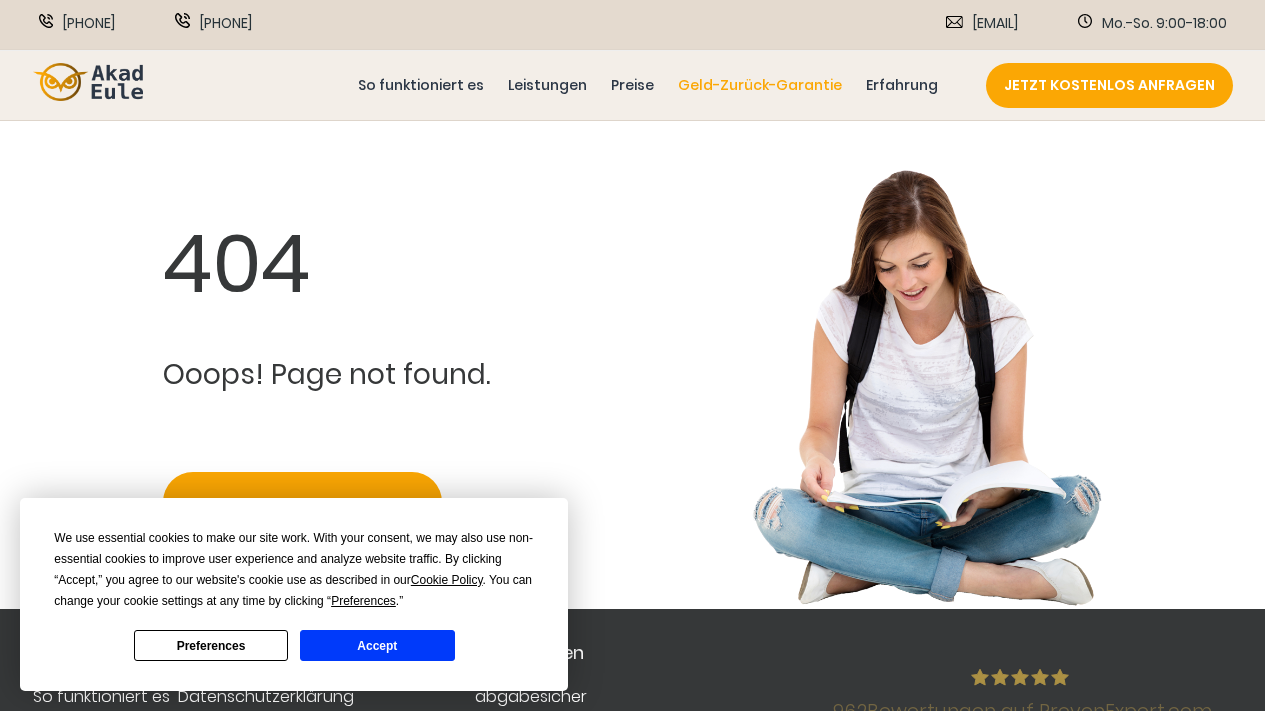 click on "Geld-Zurück-Garantie" at bounding box center [760, 85] 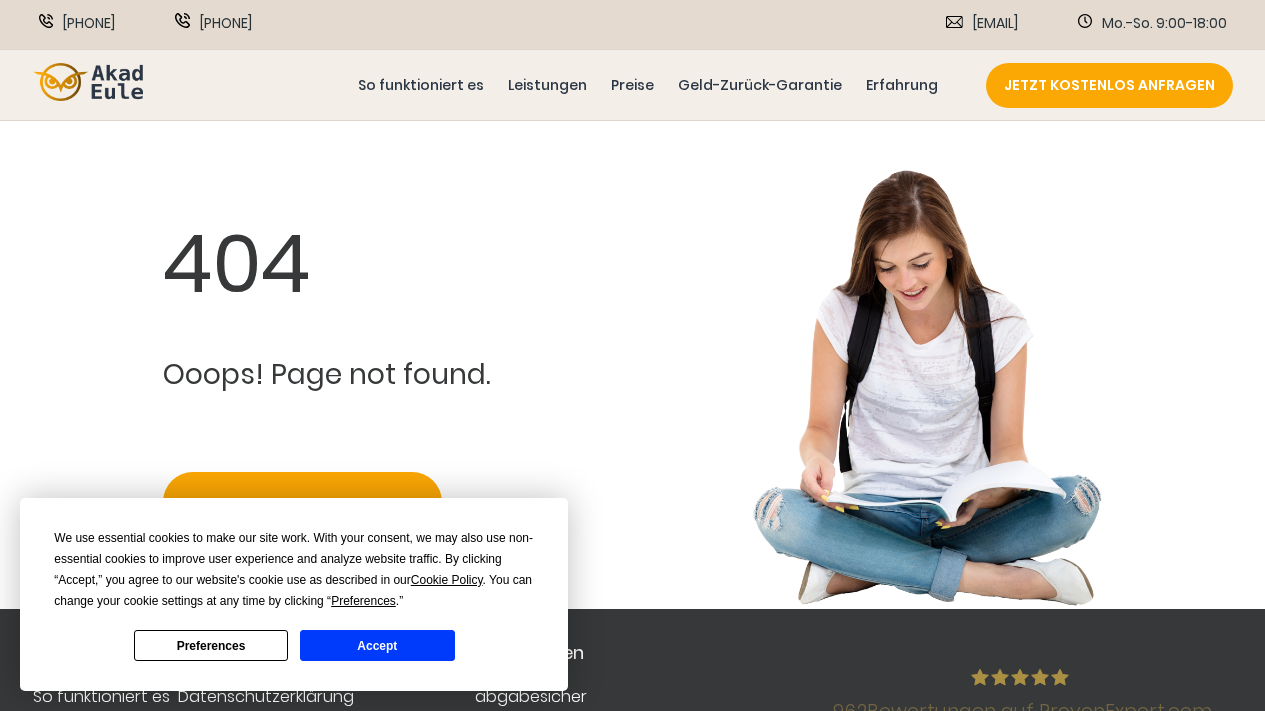 scroll, scrollTop: 0, scrollLeft: 0, axis: both 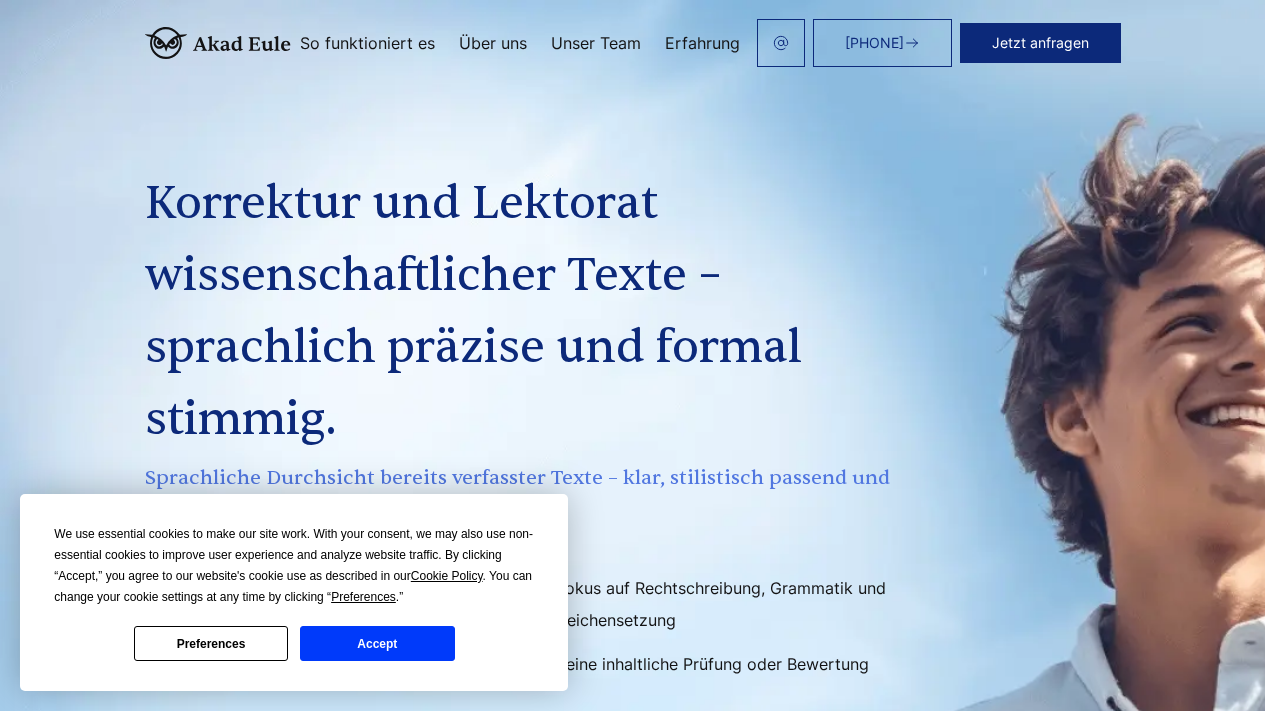 click on "Unser Team" at bounding box center [596, 43] 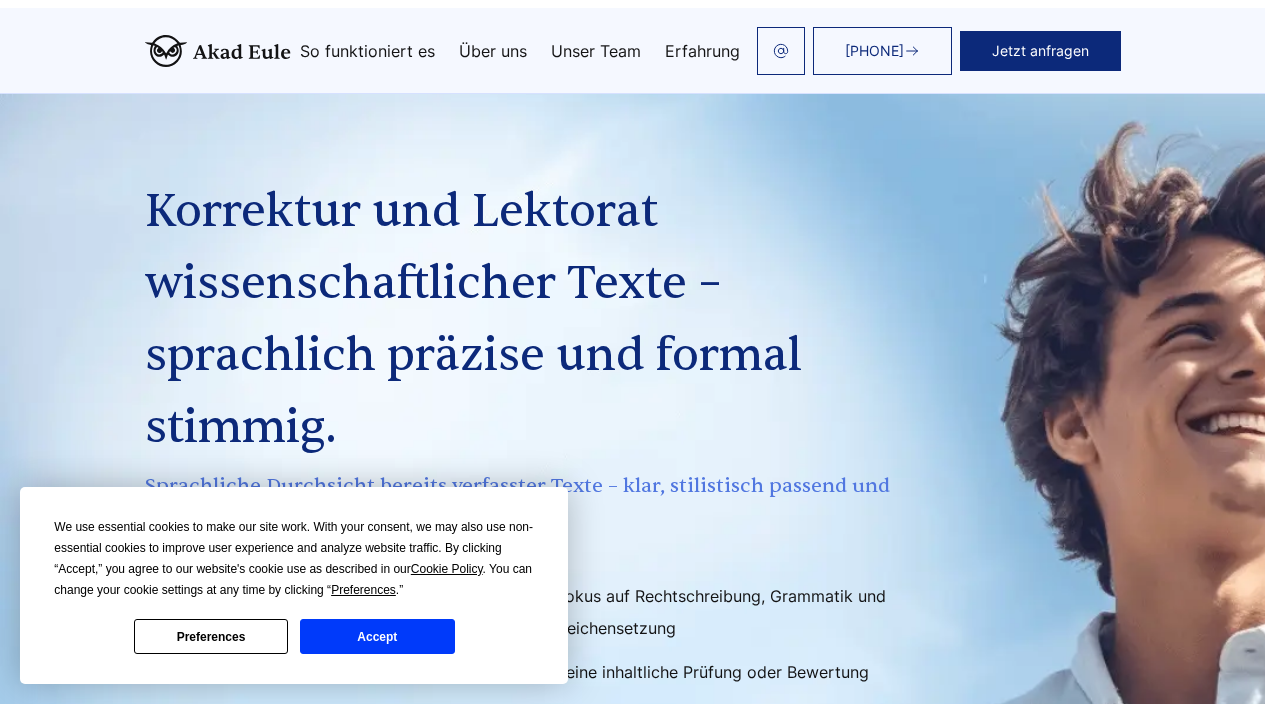 scroll, scrollTop: 5507, scrollLeft: 0, axis: vertical 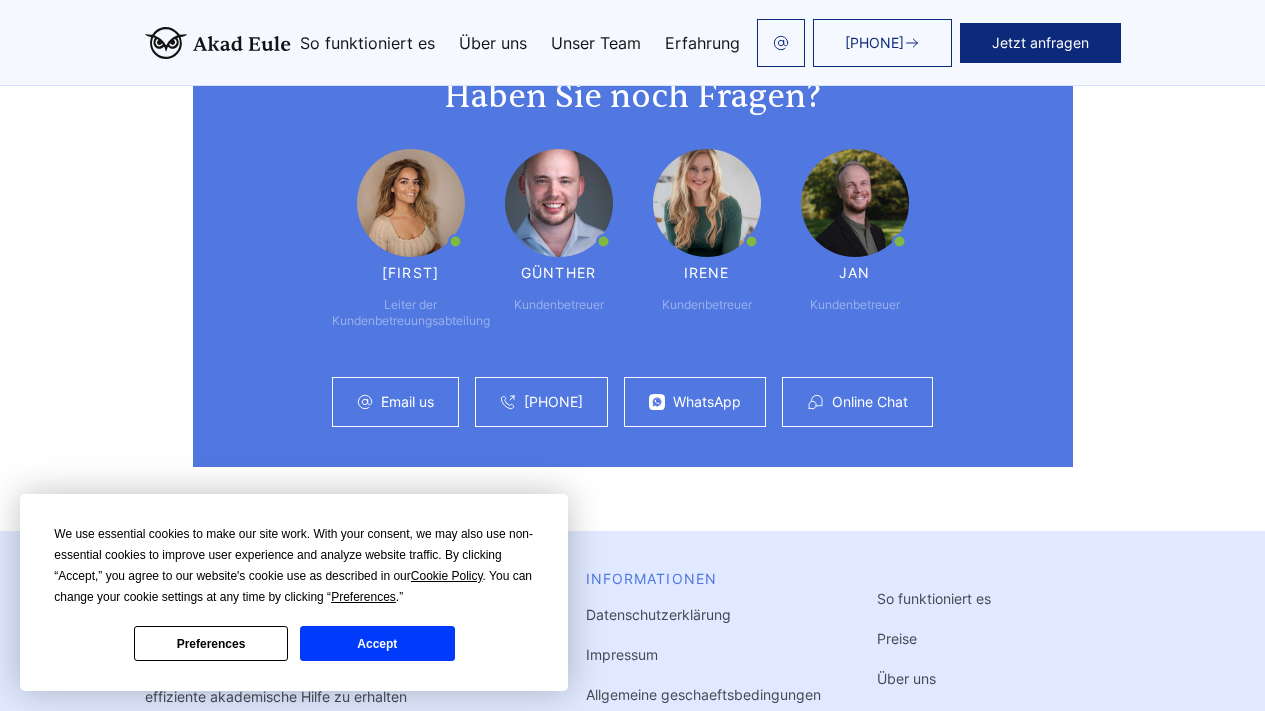 click on "Accept" at bounding box center (377, 643) 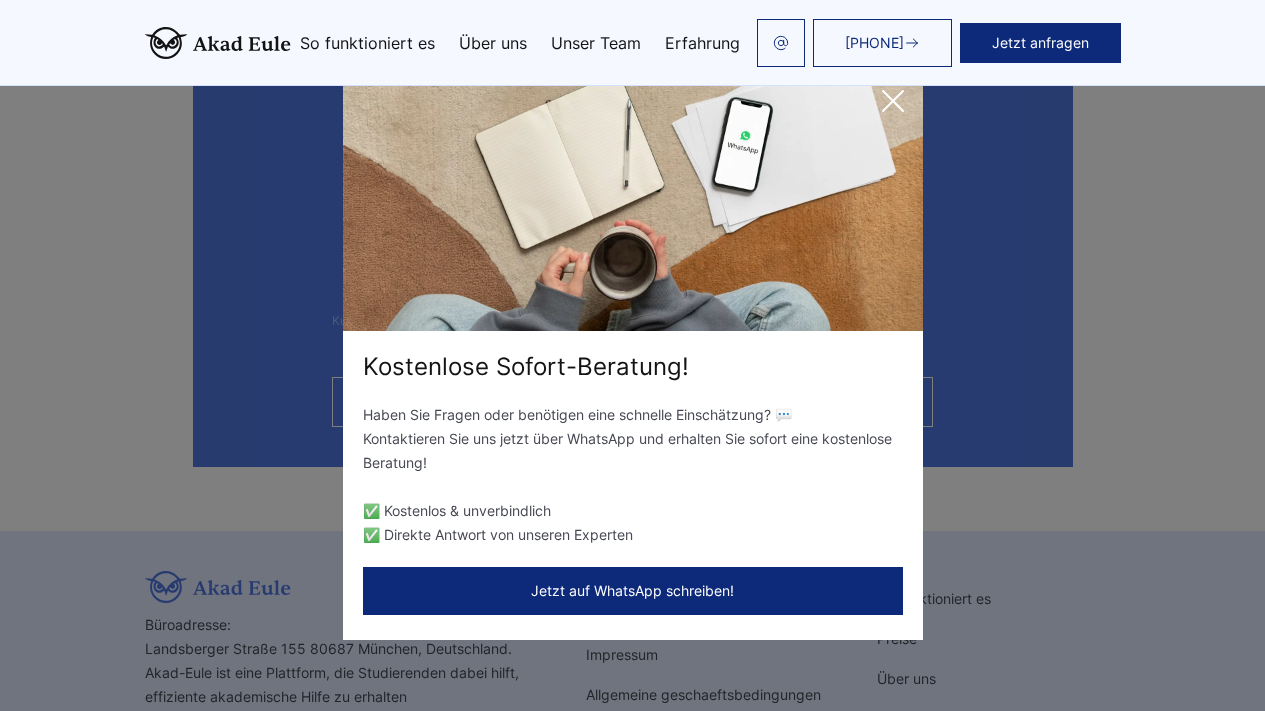click at bounding box center (893, 101) 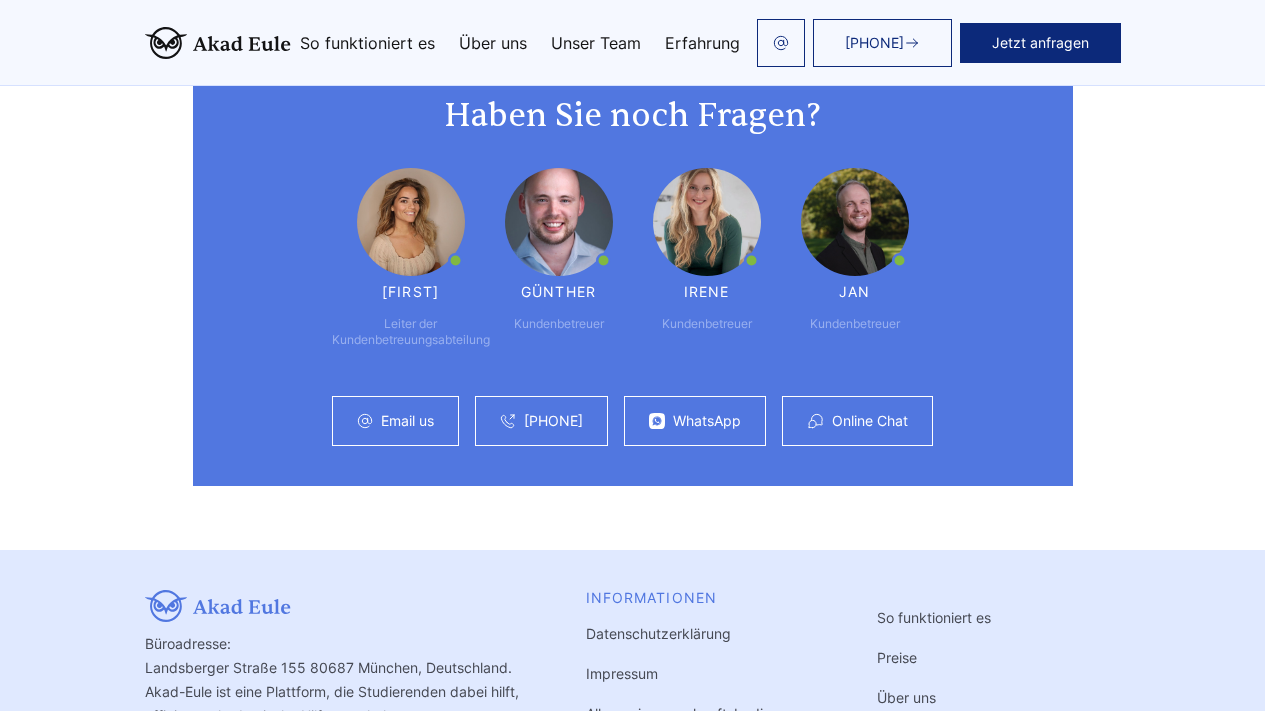 scroll, scrollTop: 5679, scrollLeft: 0, axis: vertical 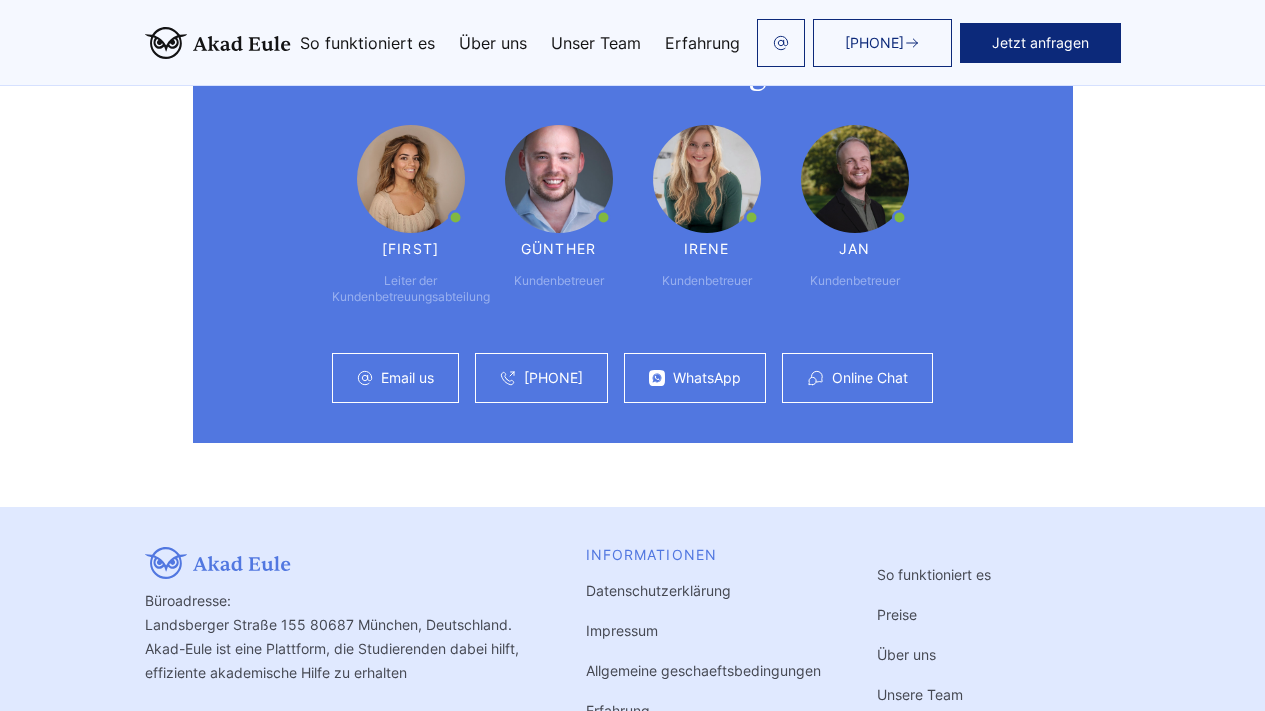 click on "Allgemeine geschaeftsbedingungen" at bounding box center [703, 670] 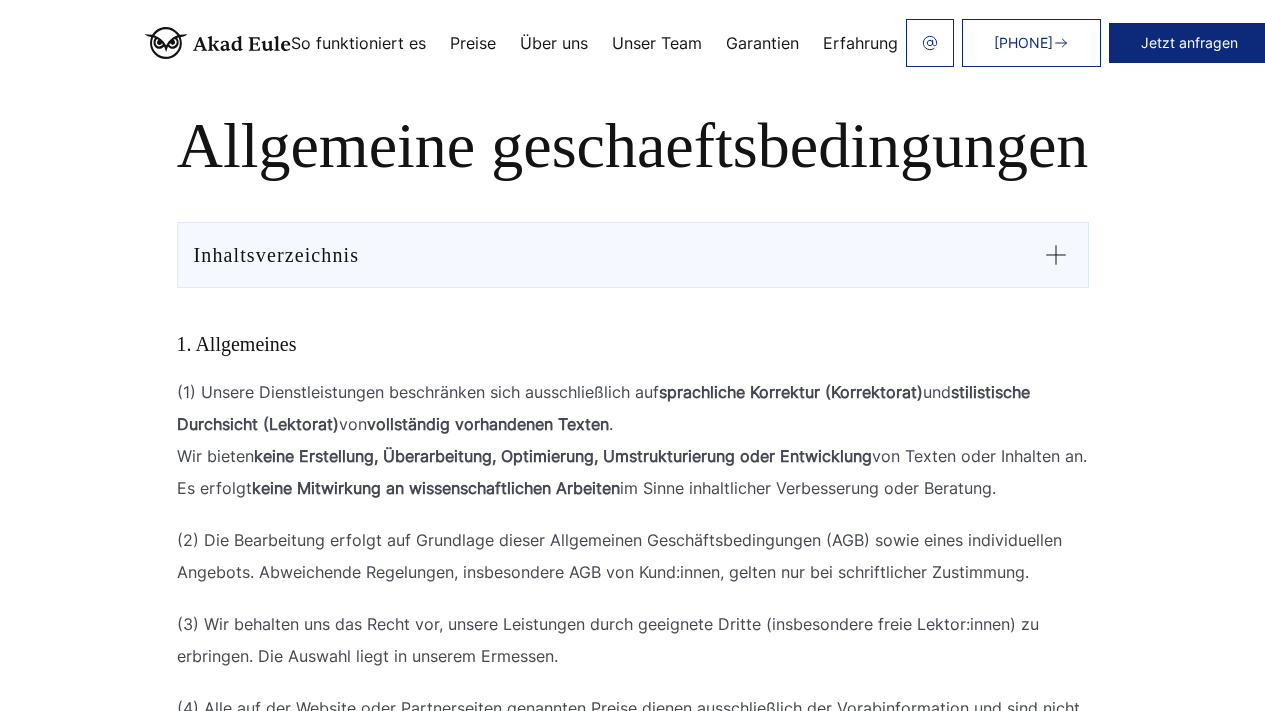 scroll, scrollTop: 0, scrollLeft: 0, axis: both 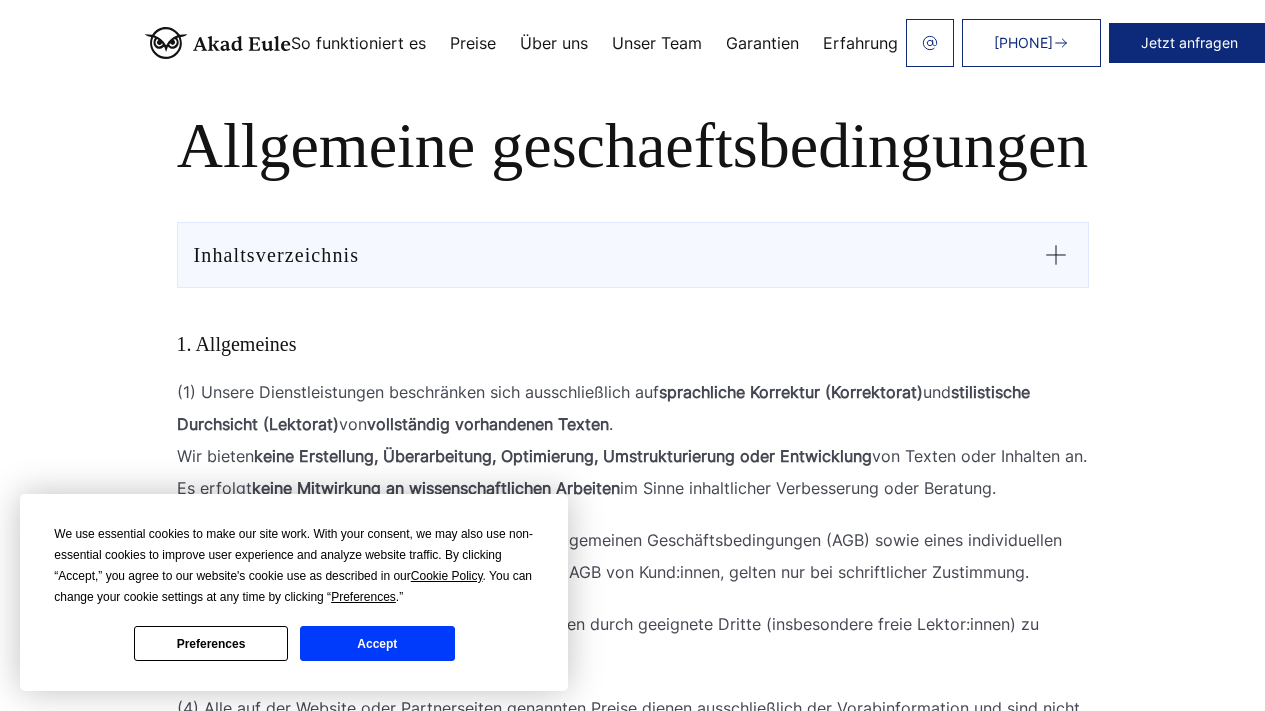 click on "Garantien" at bounding box center [762, 43] 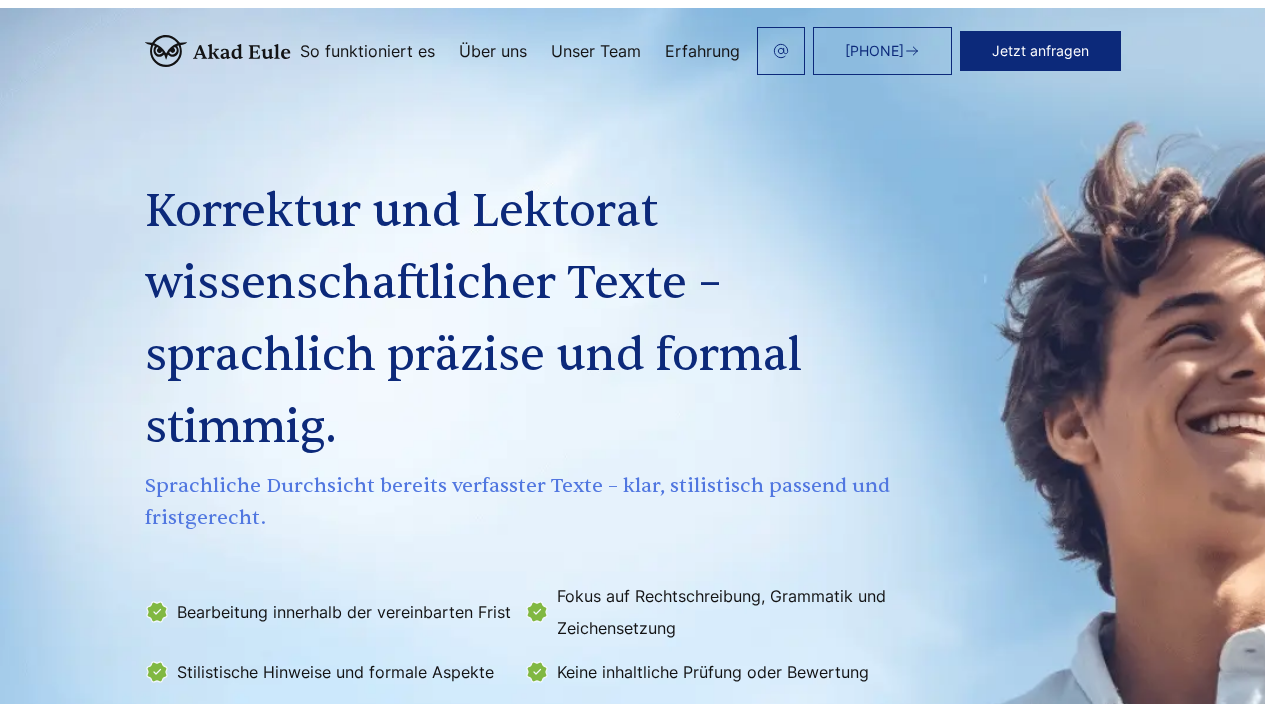 scroll, scrollTop: 0, scrollLeft: 0, axis: both 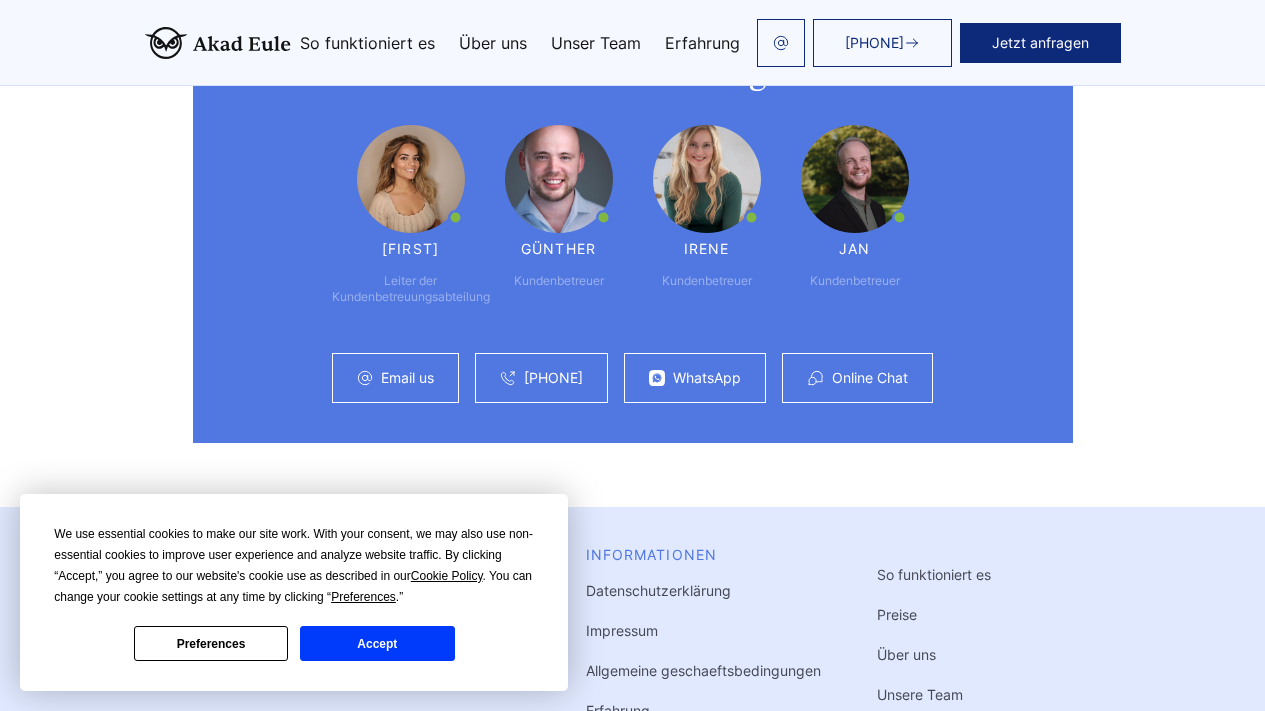 click on "Accept" at bounding box center (377, 643) 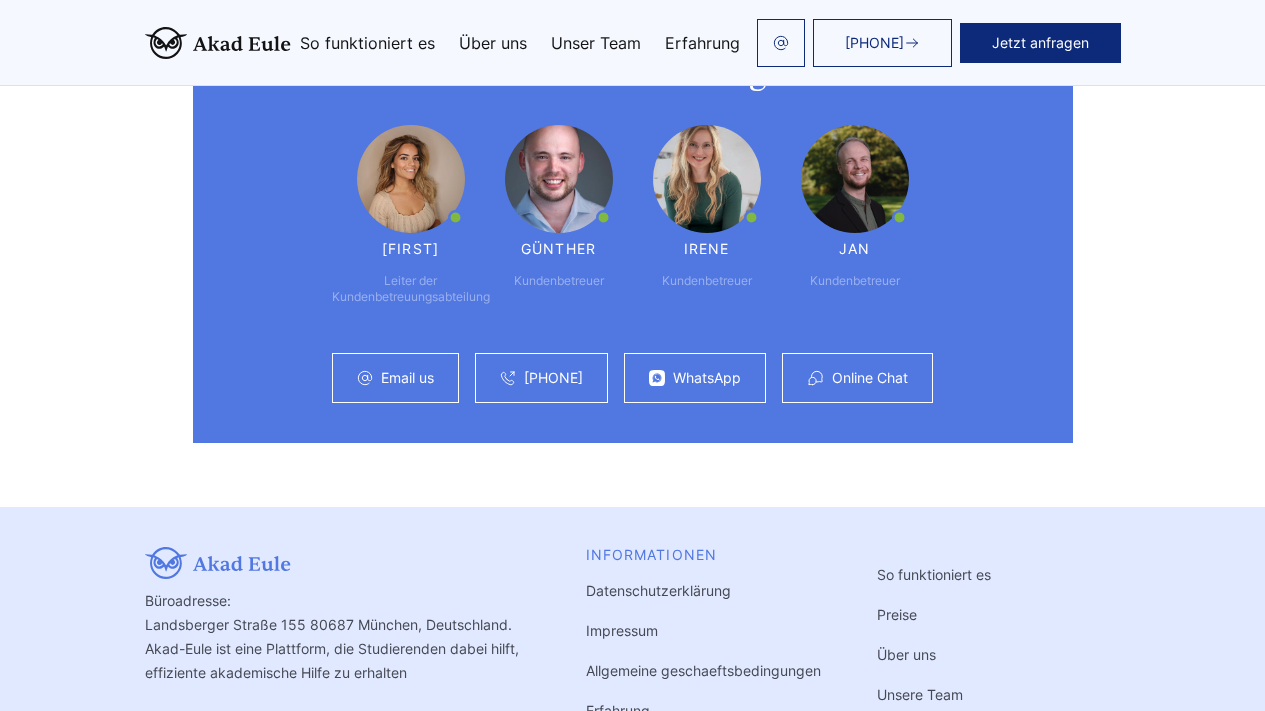 click on "Allgemeine geschaeftsbedingungen" at bounding box center (703, 670) 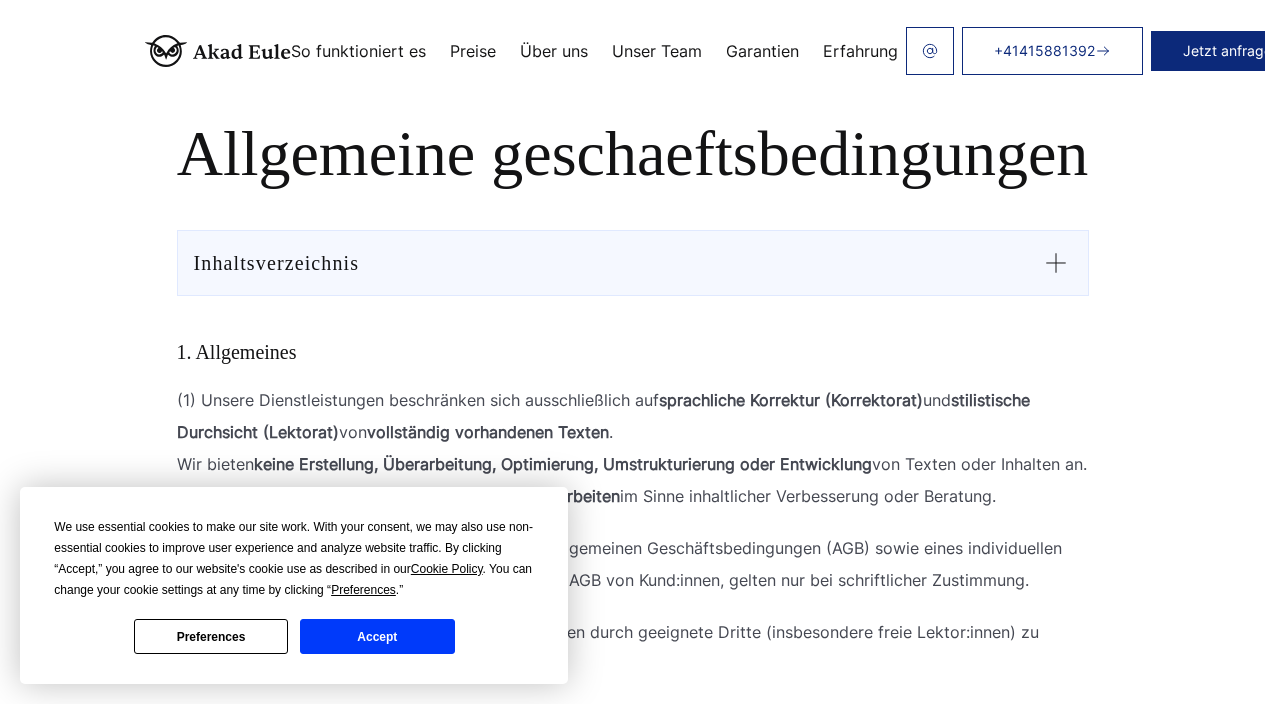 scroll, scrollTop: 0, scrollLeft: 0, axis: both 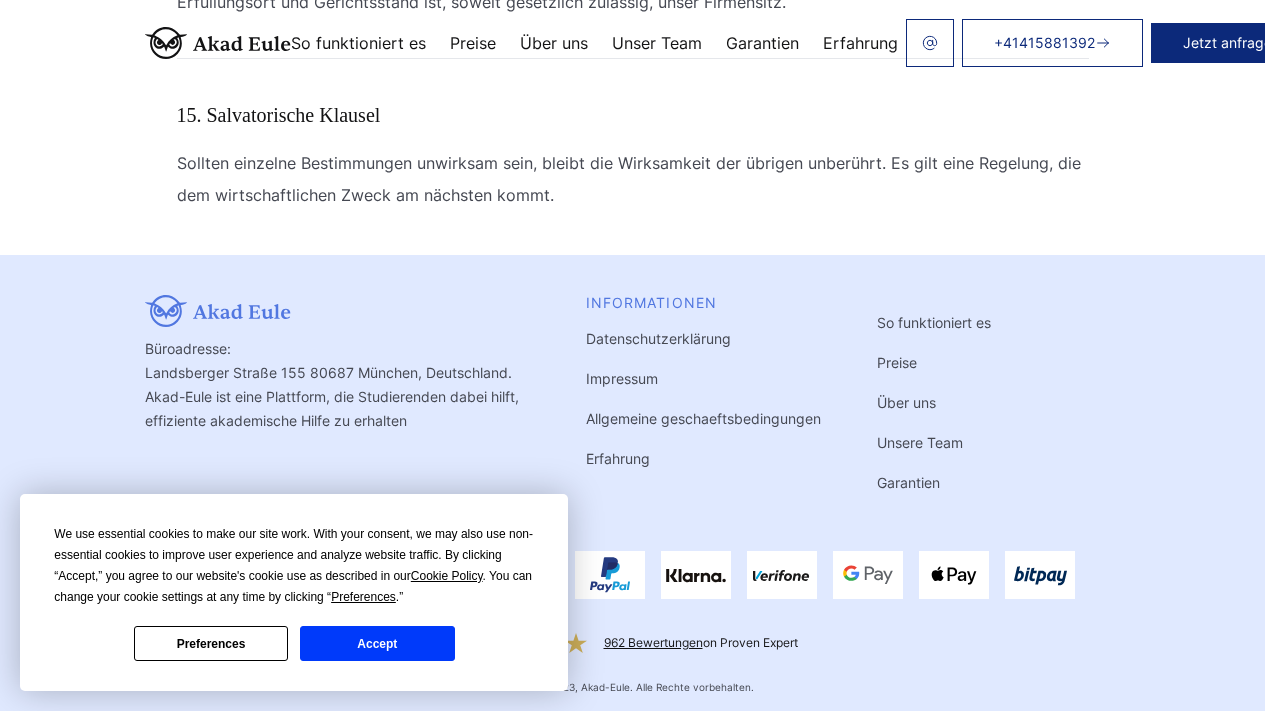 click on "Accept" at bounding box center (377, 643) 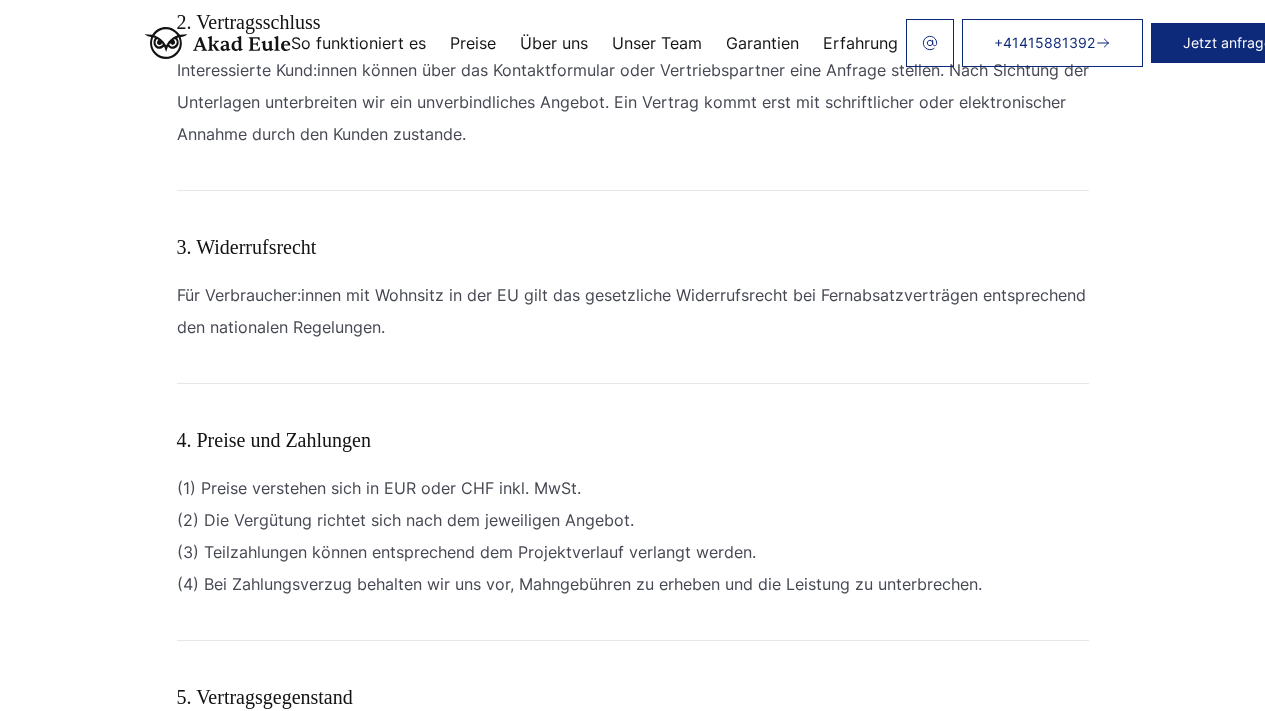 scroll, scrollTop: 789, scrollLeft: 0, axis: vertical 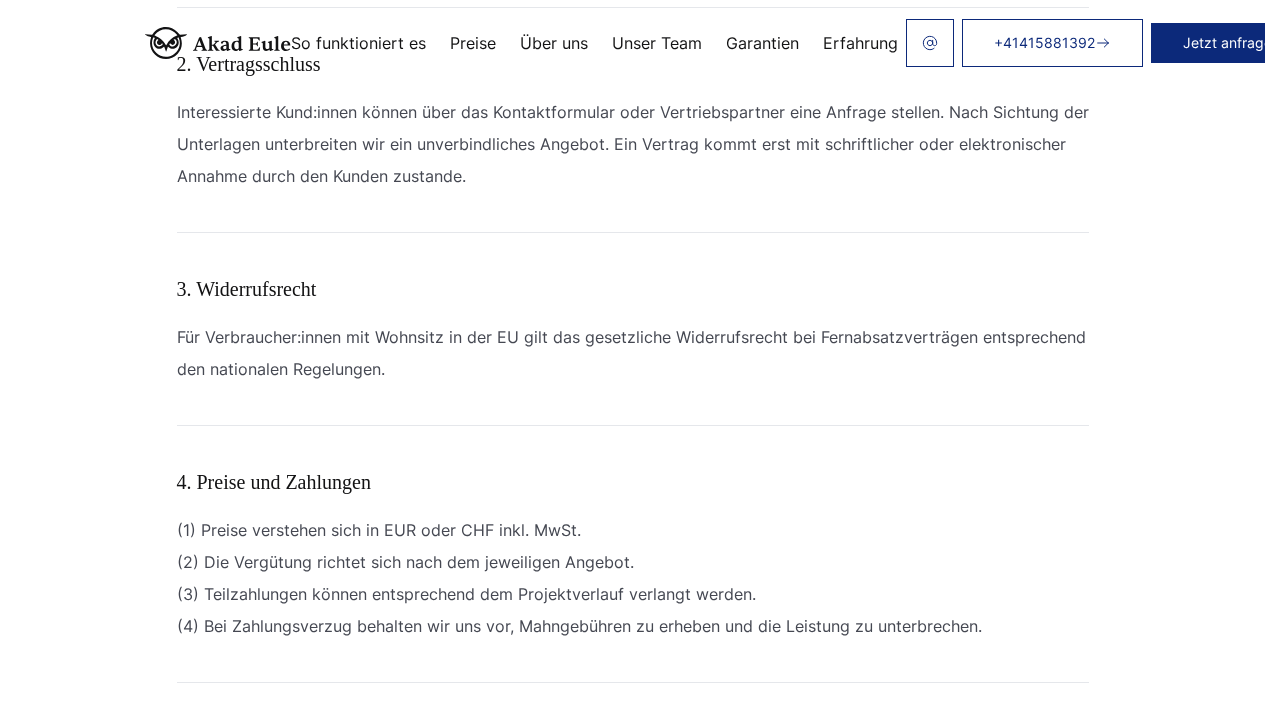 click on "Für Verbraucher:innen mit Wohnsitz in der EU gilt das gesetzliche Widerrufsrecht bei Fernabsatzverträgen entsprechend den nationalen Regelungen." at bounding box center (633, 353) 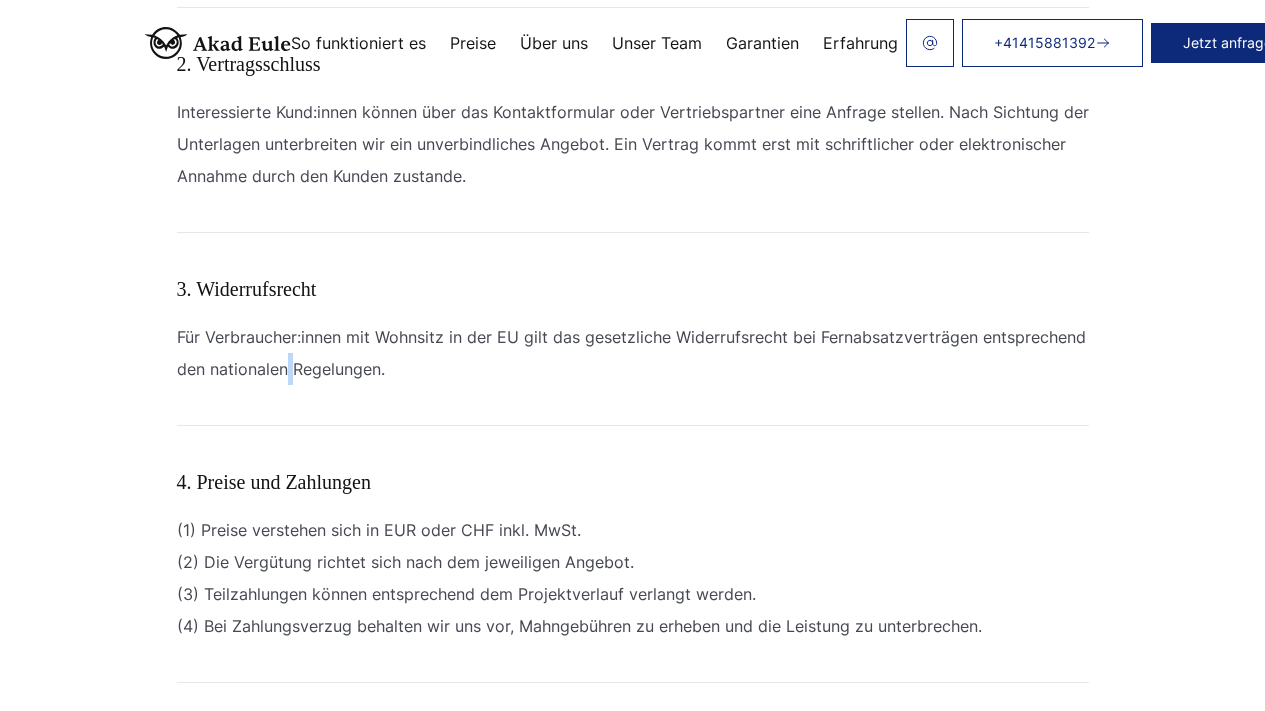 click on "Für Verbraucher:innen mit Wohnsitz in der EU gilt das gesetzliche Widerrufsrecht bei Fernabsatzverträgen entsprechend den nationalen Regelungen." at bounding box center (633, 353) 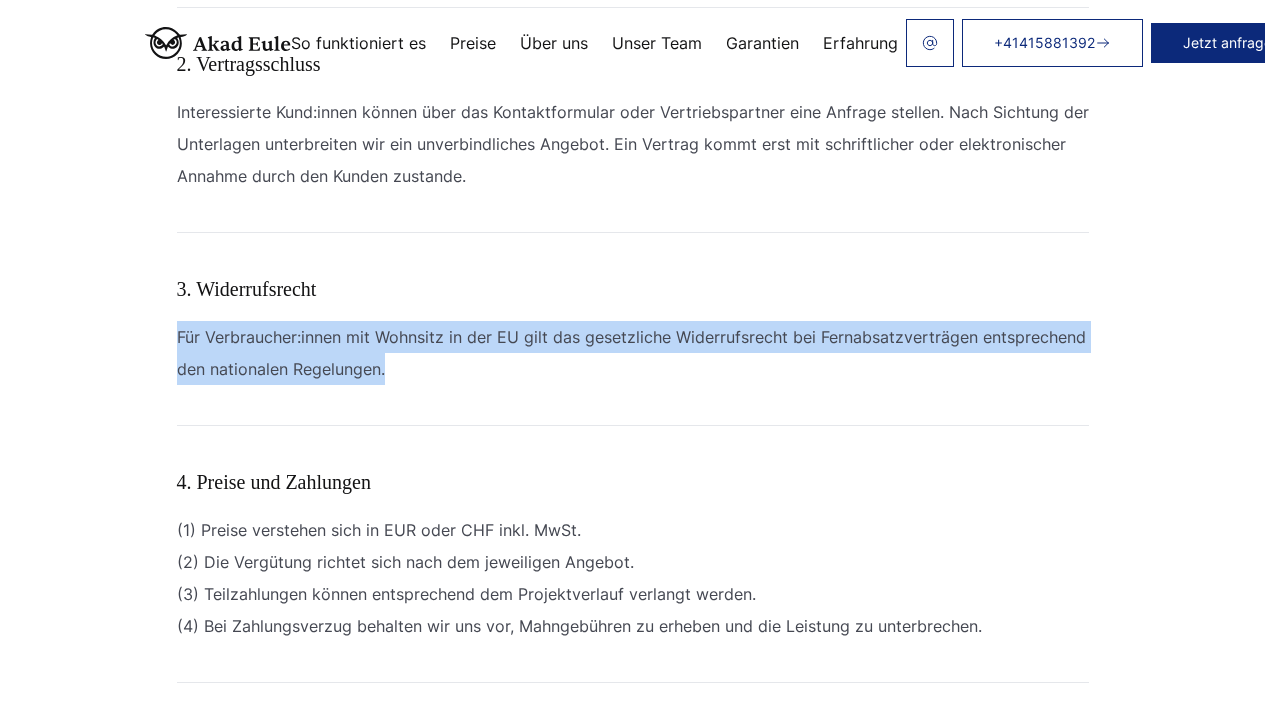 click on "Für Verbraucher:innen mit Wohnsitz in der EU gilt das gesetzliche Widerrufsrecht bei Fernabsatzverträgen entsprechend den nationalen Regelungen." at bounding box center [633, 353] 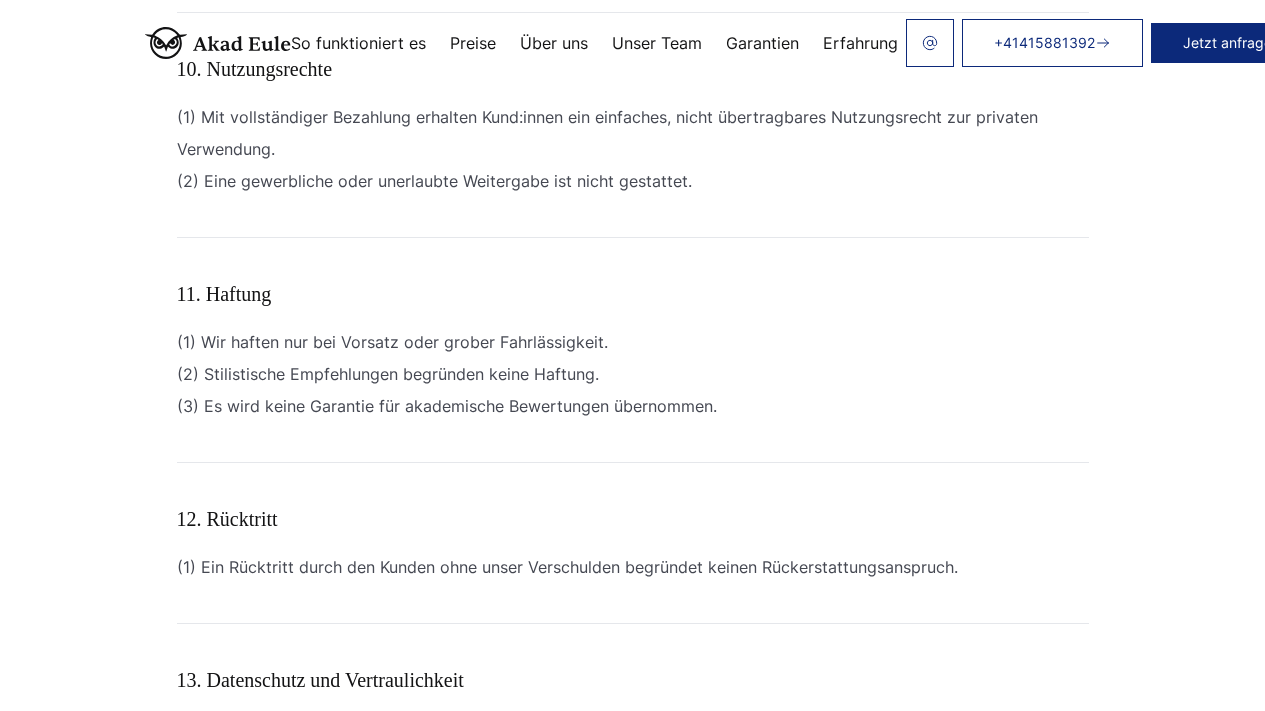 scroll, scrollTop: 2873, scrollLeft: 0, axis: vertical 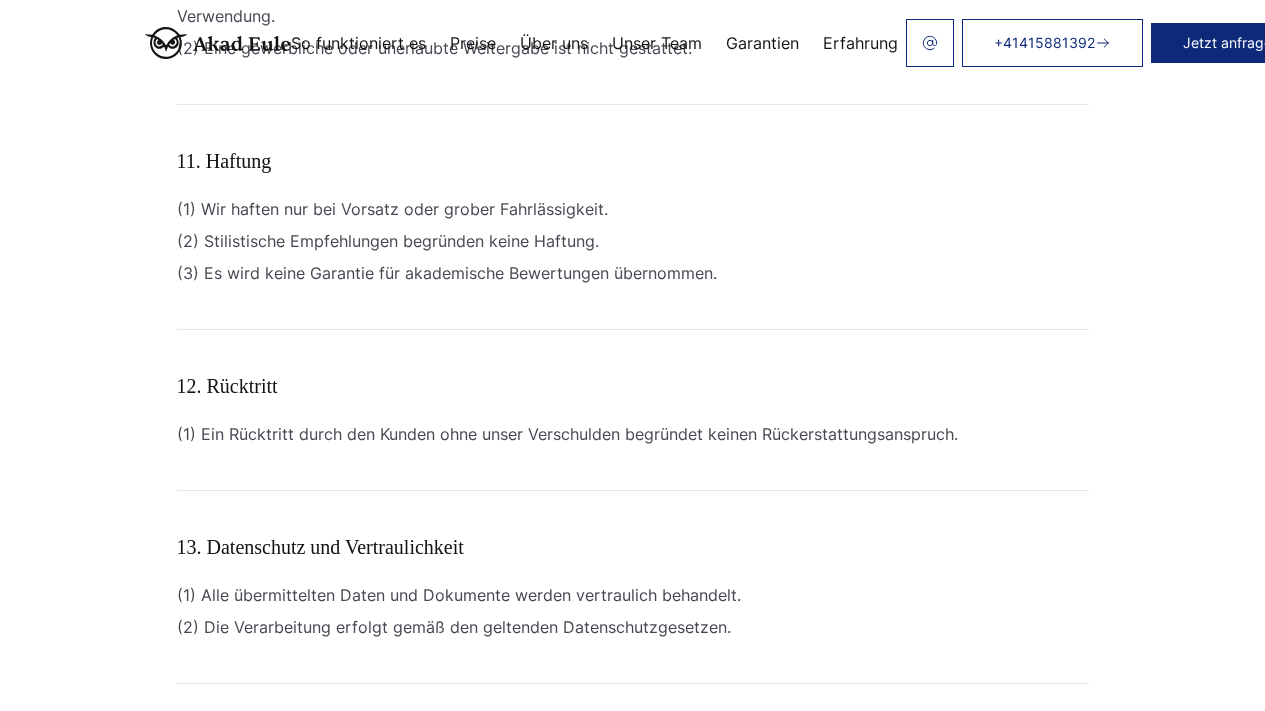click at bounding box center (218, 43) 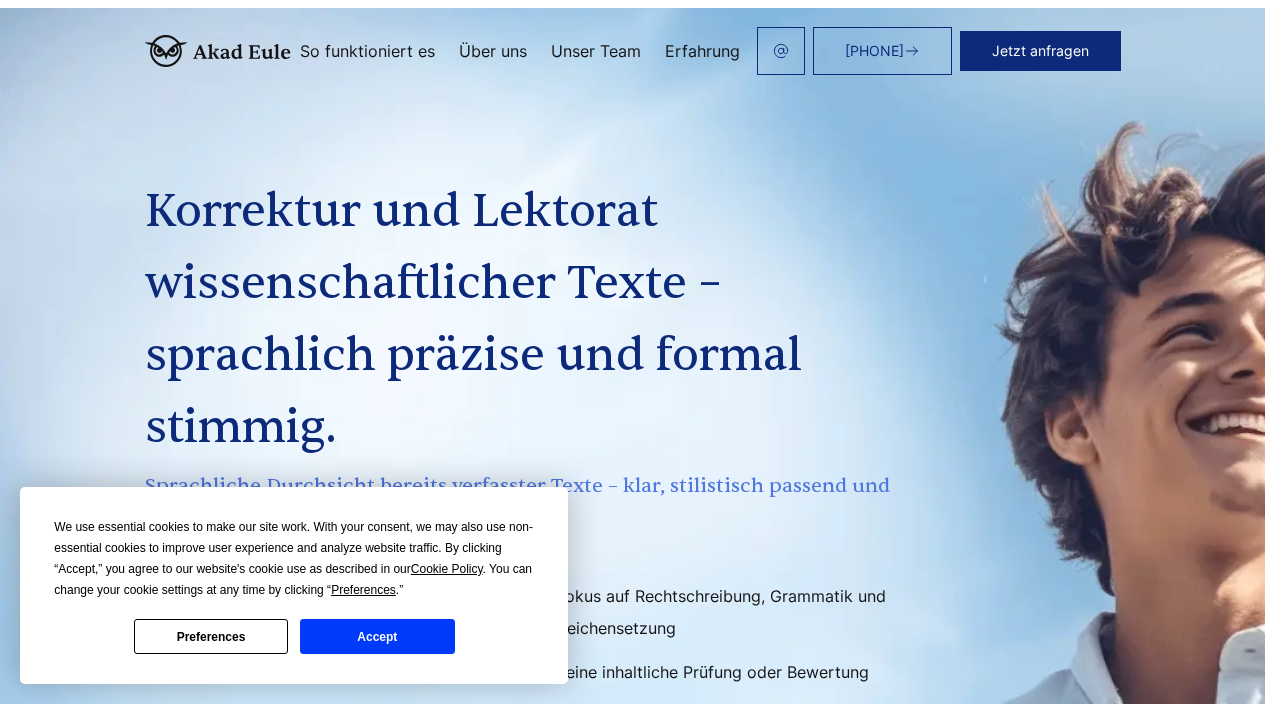 scroll, scrollTop: 0, scrollLeft: 0, axis: both 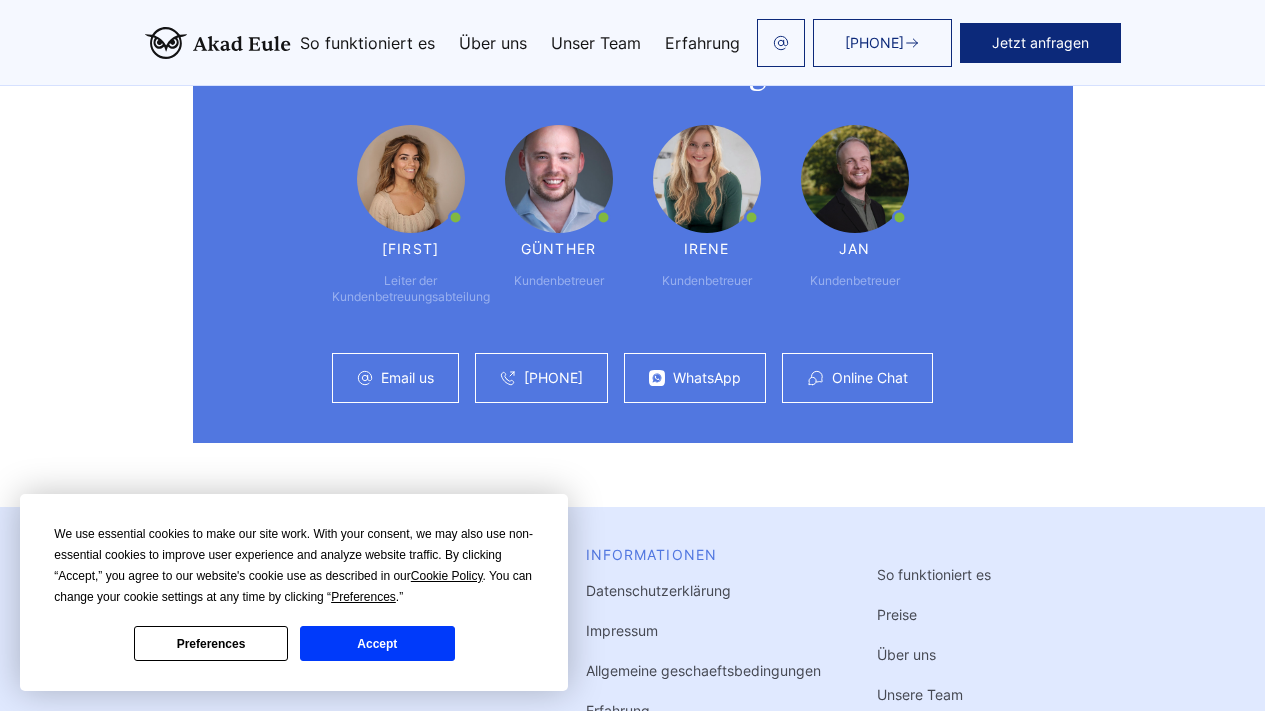 click on "Preise" at bounding box center [897, 614] 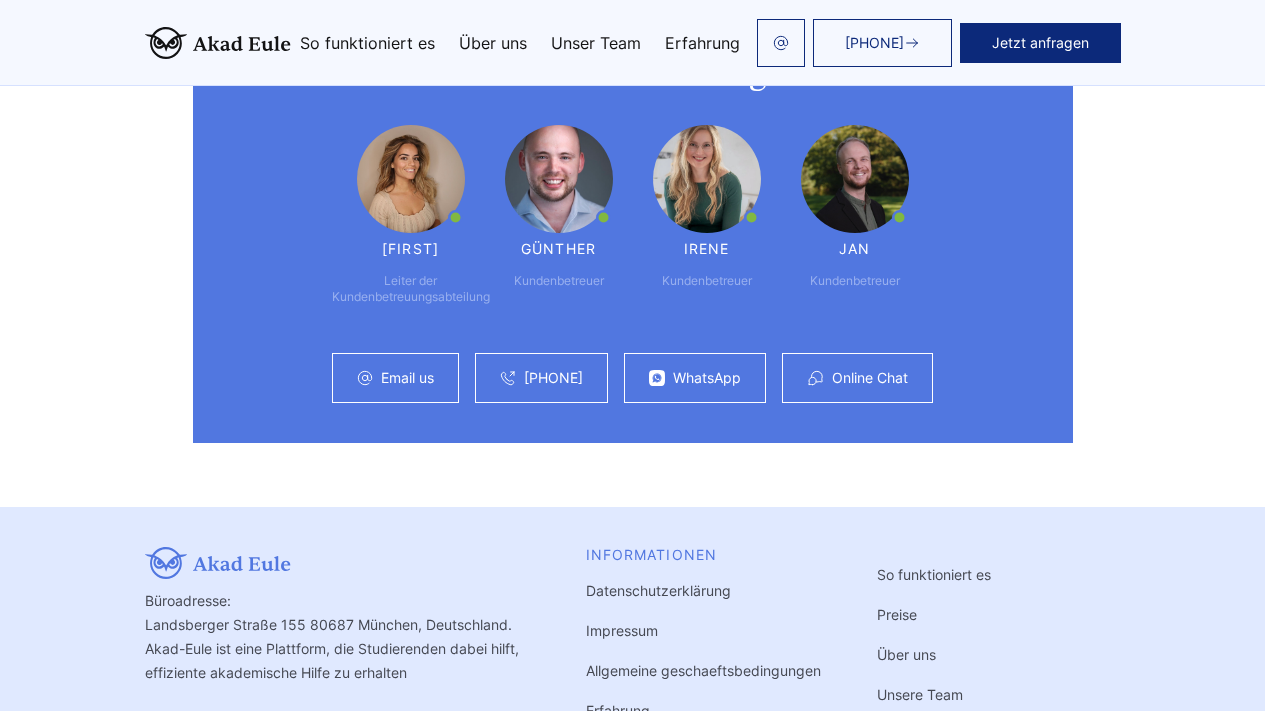 click on "So funktioniert es
Preise
Über uns
Unsere Team
Garantien" at bounding box center [934, 655] 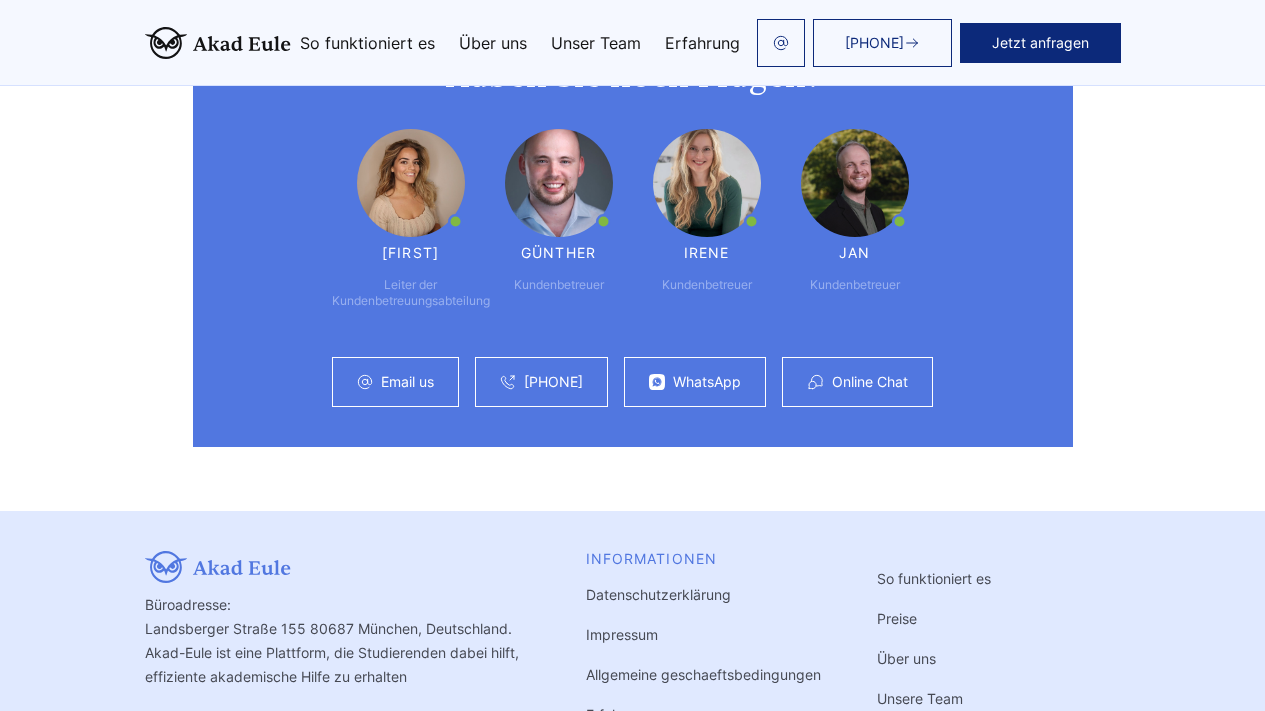 scroll, scrollTop: 5675, scrollLeft: 0, axis: vertical 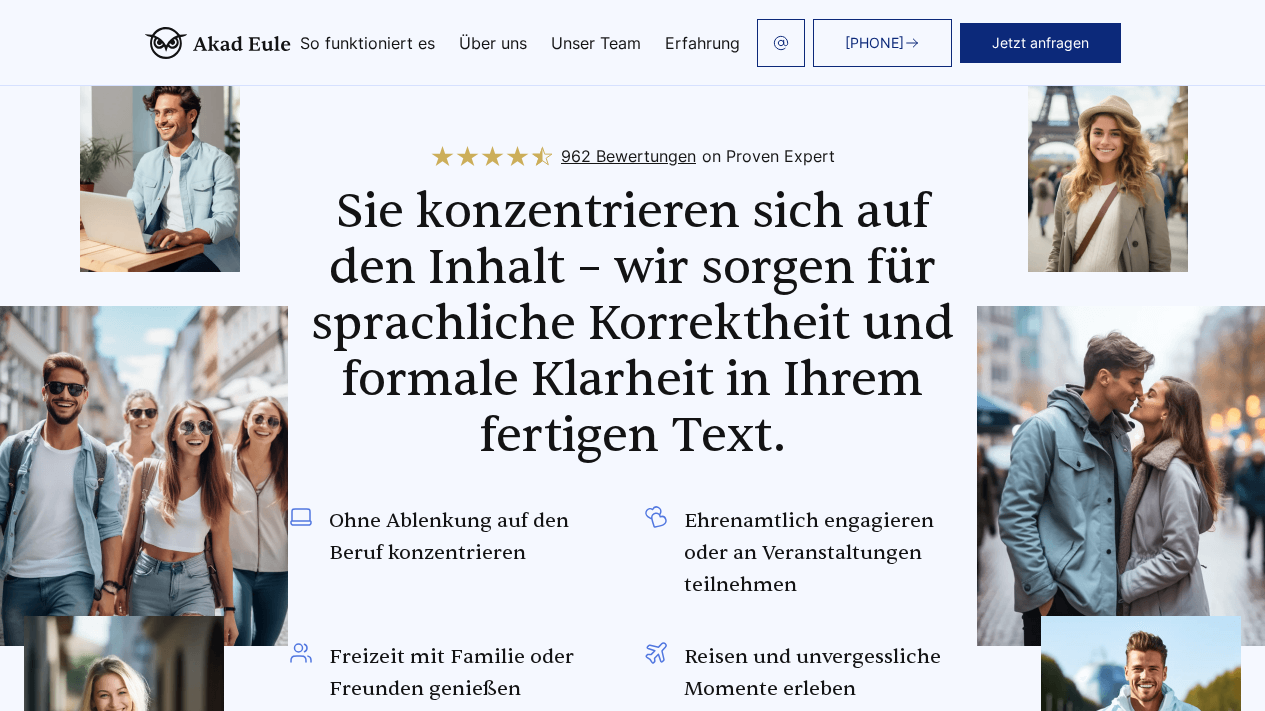 click on "Unser Team" at bounding box center [596, 43] 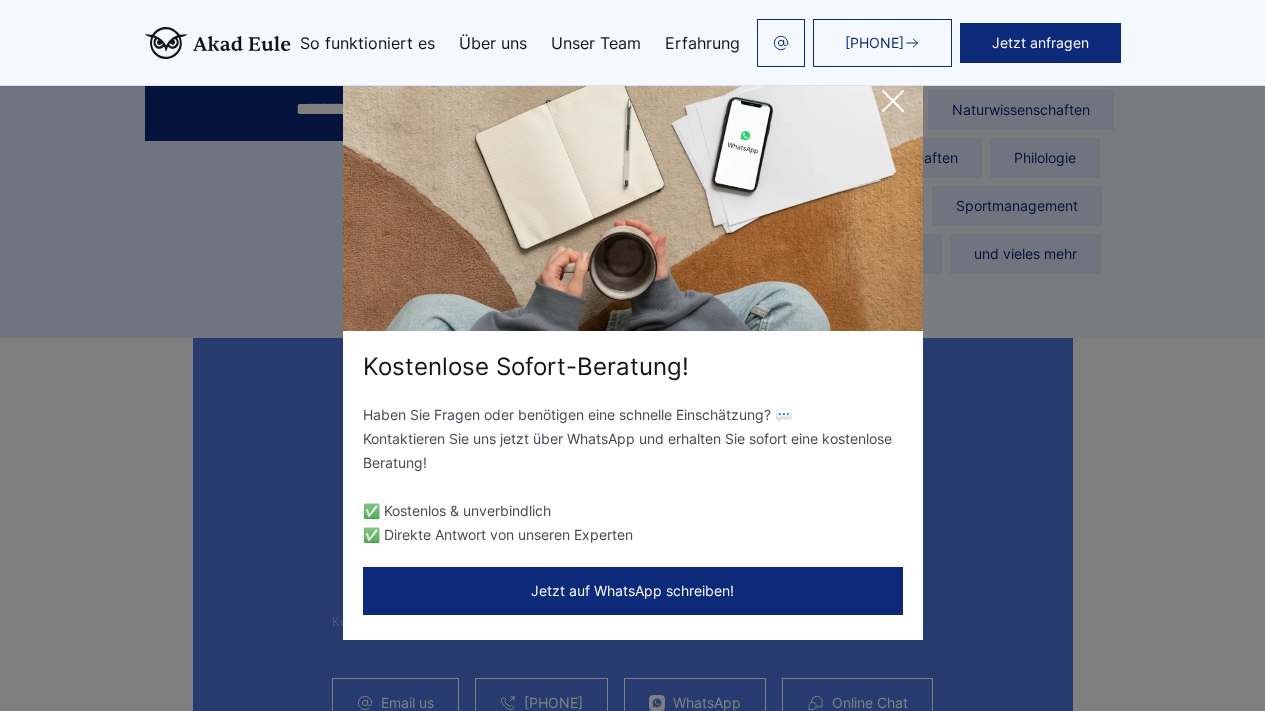 click at bounding box center (893, 101) 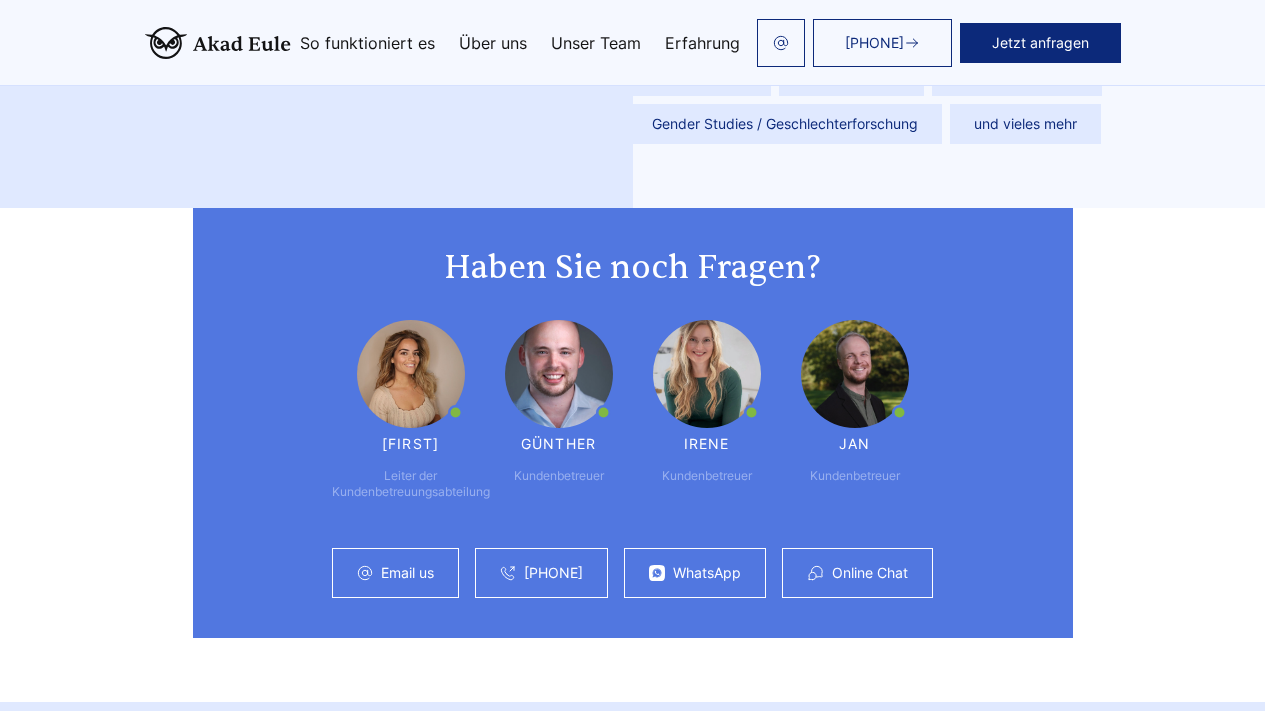 scroll, scrollTop: 5679, scrollLeft: 0, axis: vertical 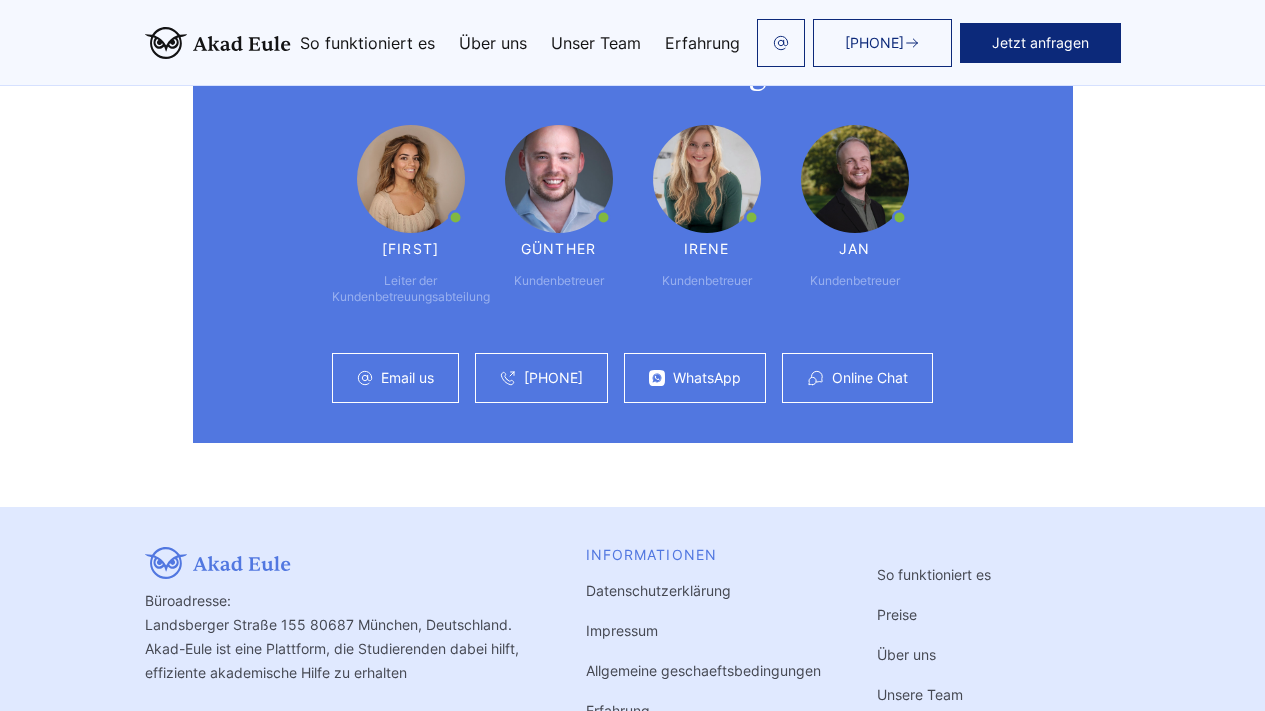 click on "Preise" at bounding box center (897, 614) 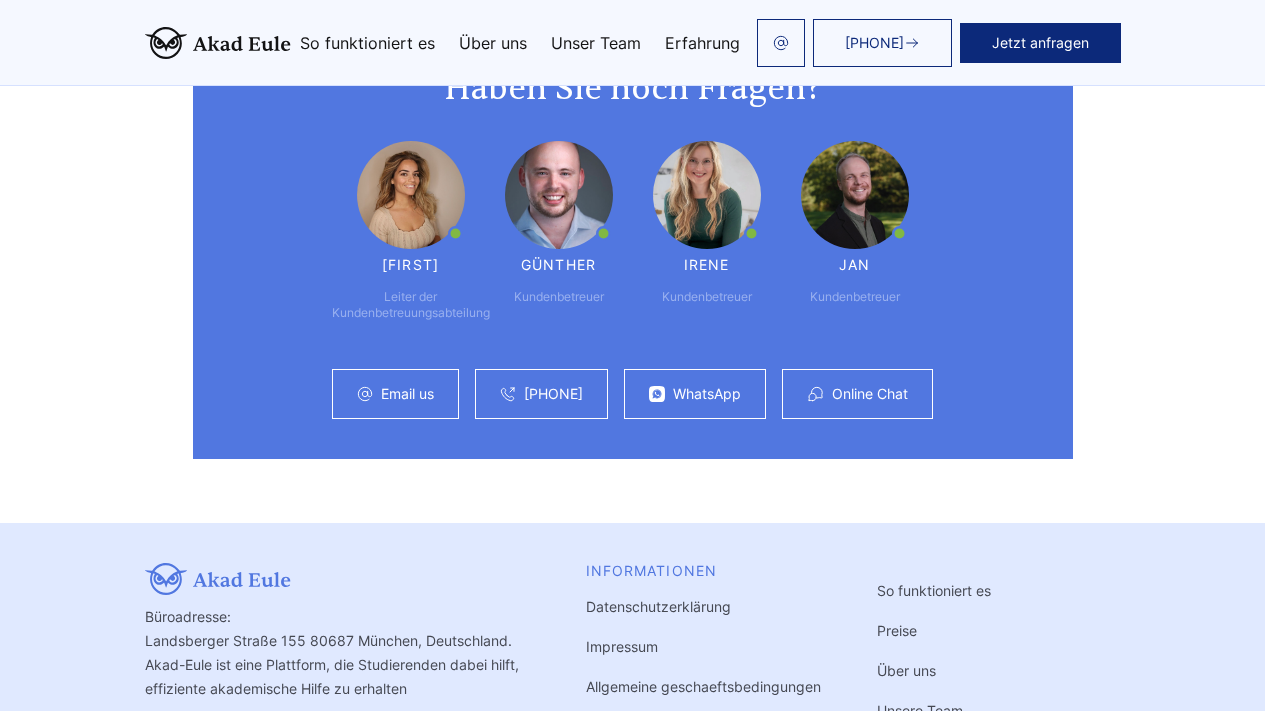 scroll, scrollTop: 5679, scrollLeft: 0, axis: vertical 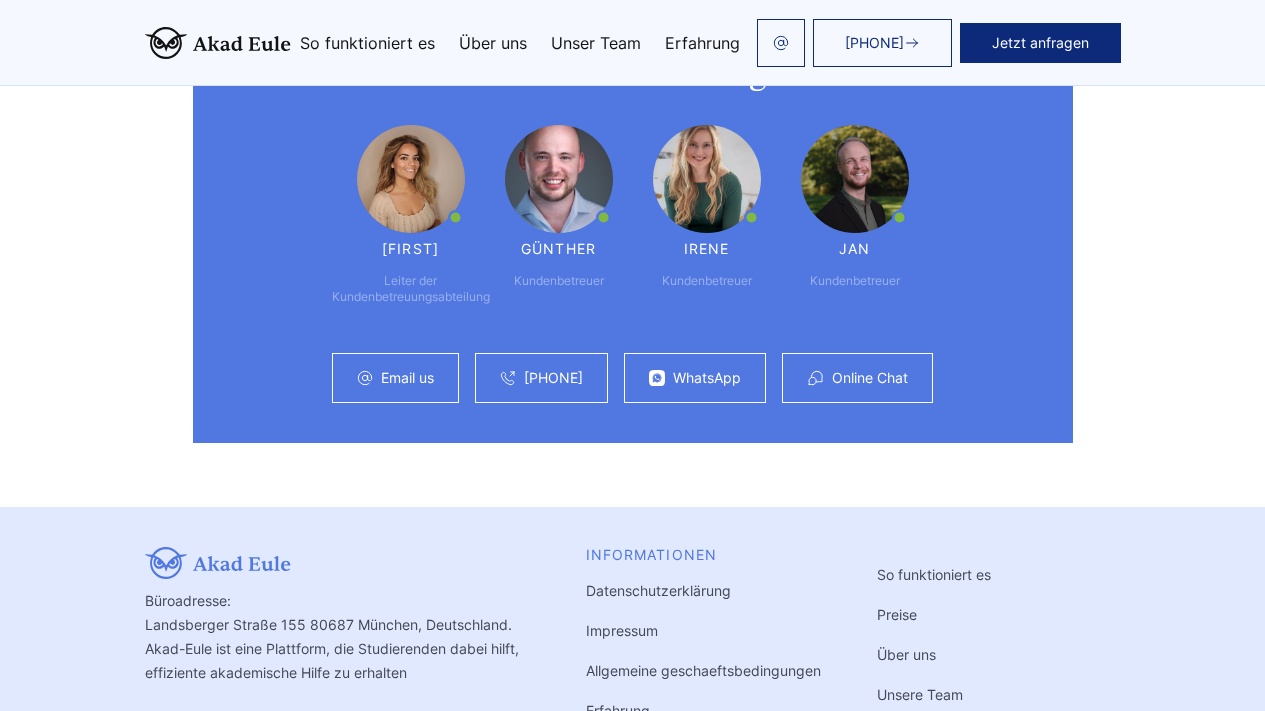 click on "Preise" at bounding box center [897, 614] 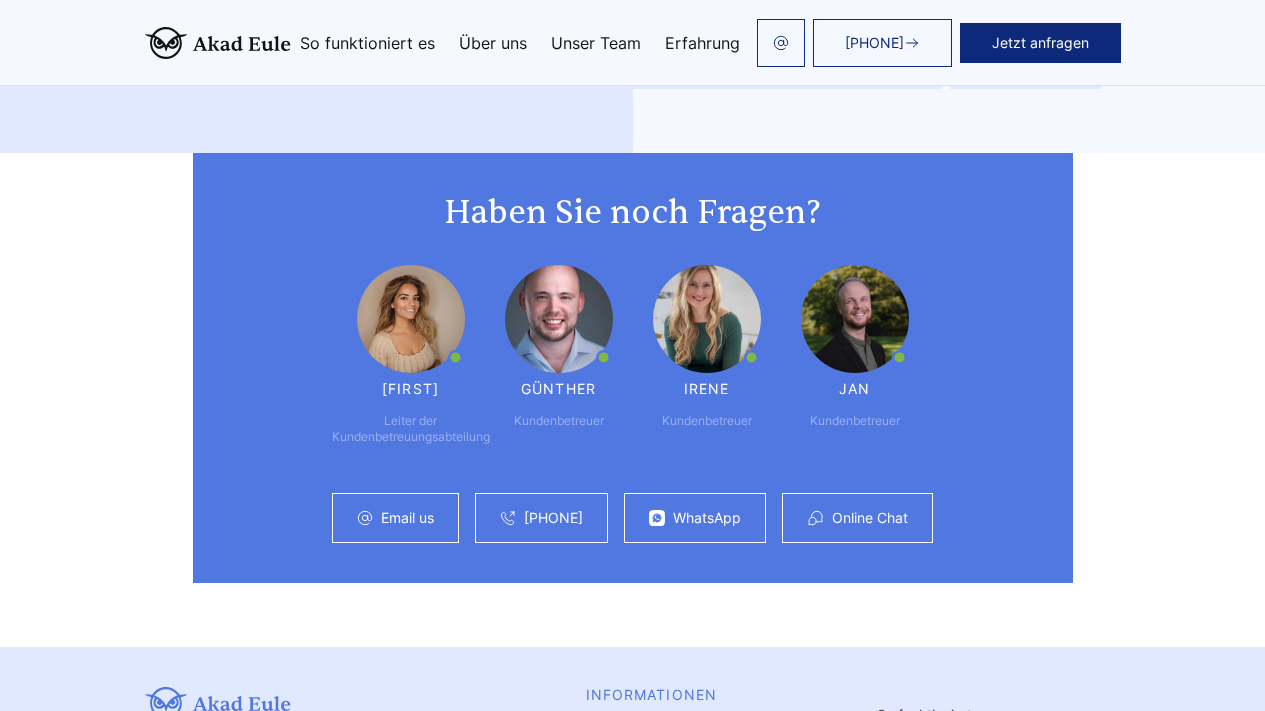 scroll, scrollTop: 5679, scrollLeft: 0, axis: vertical 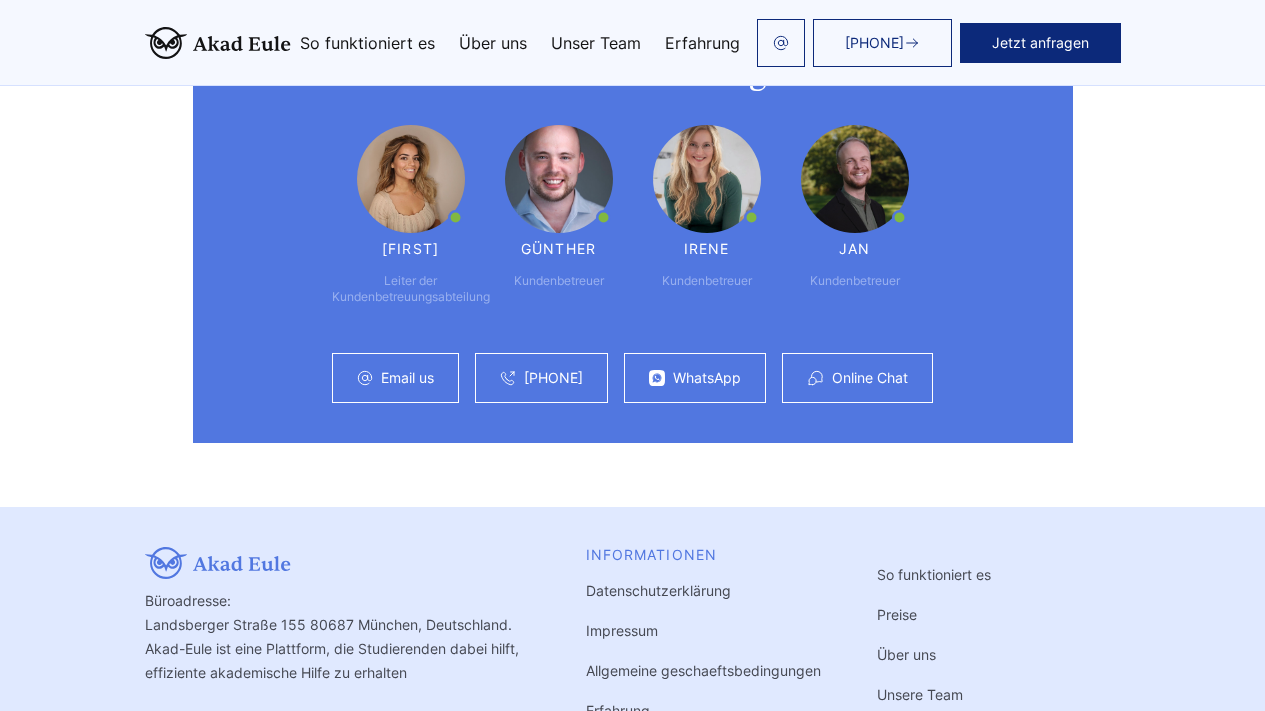 click on "Preise" at bounding box center [897, 614] 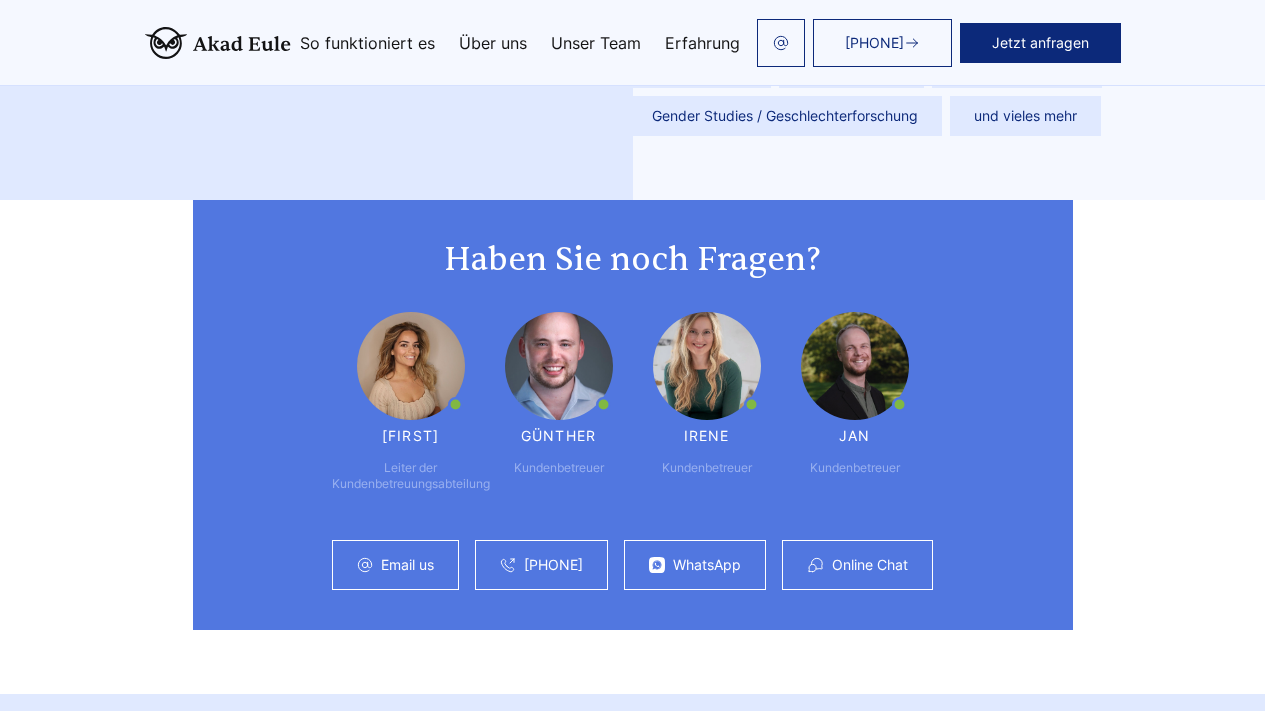 scroll, scrollTop: 5679, scrollLeft: 0, axis: vertical 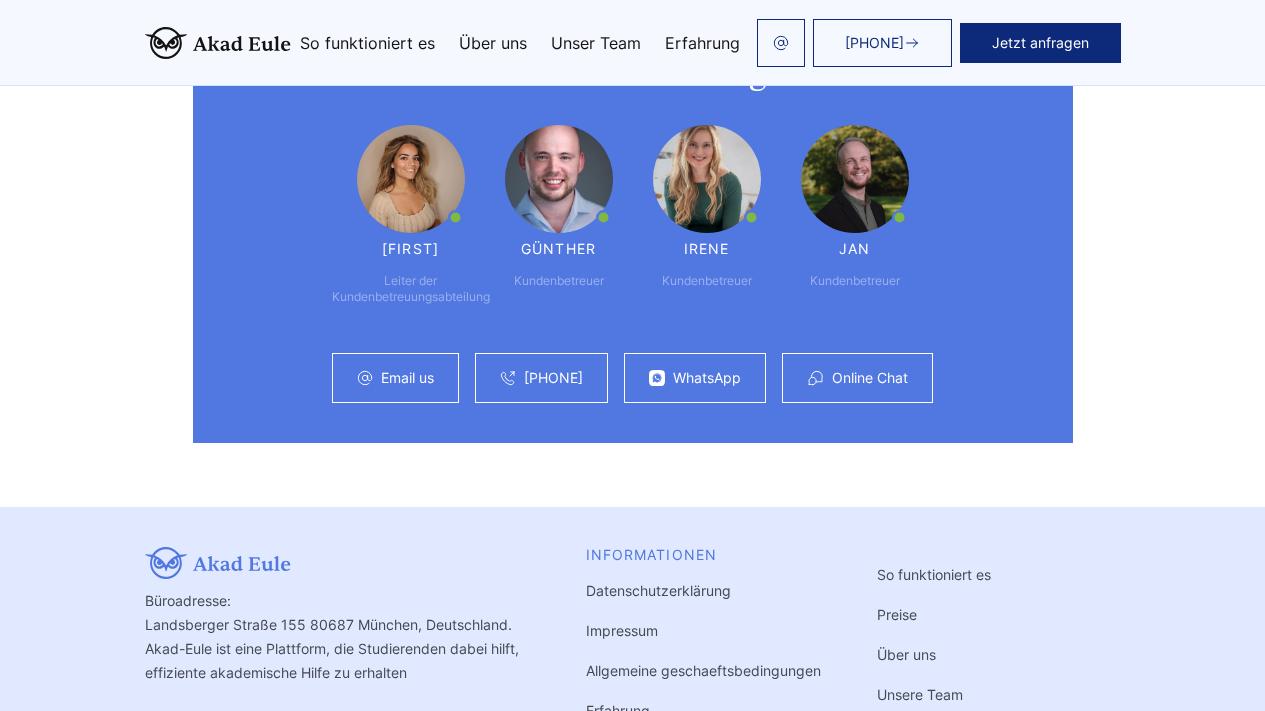 click on "Preise" at bounding box center (897, 614) 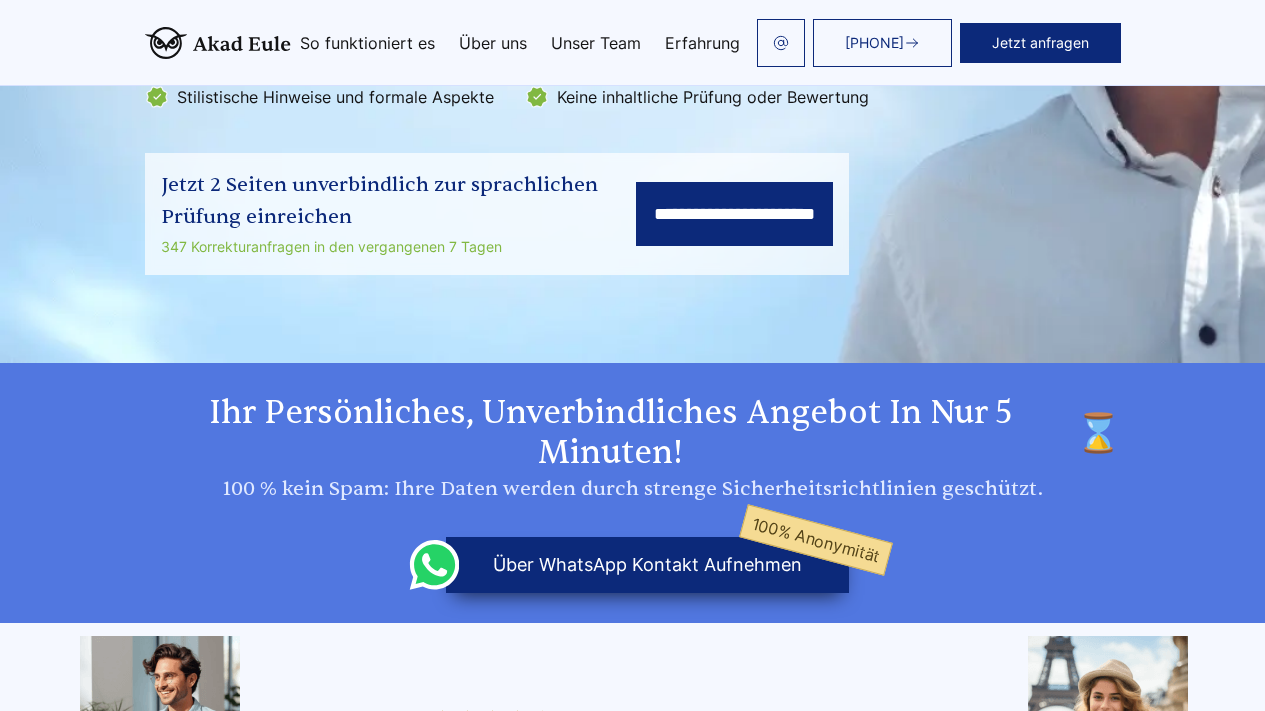 scroll, scrollTop: 0, scrollLeft: 0, axis: both 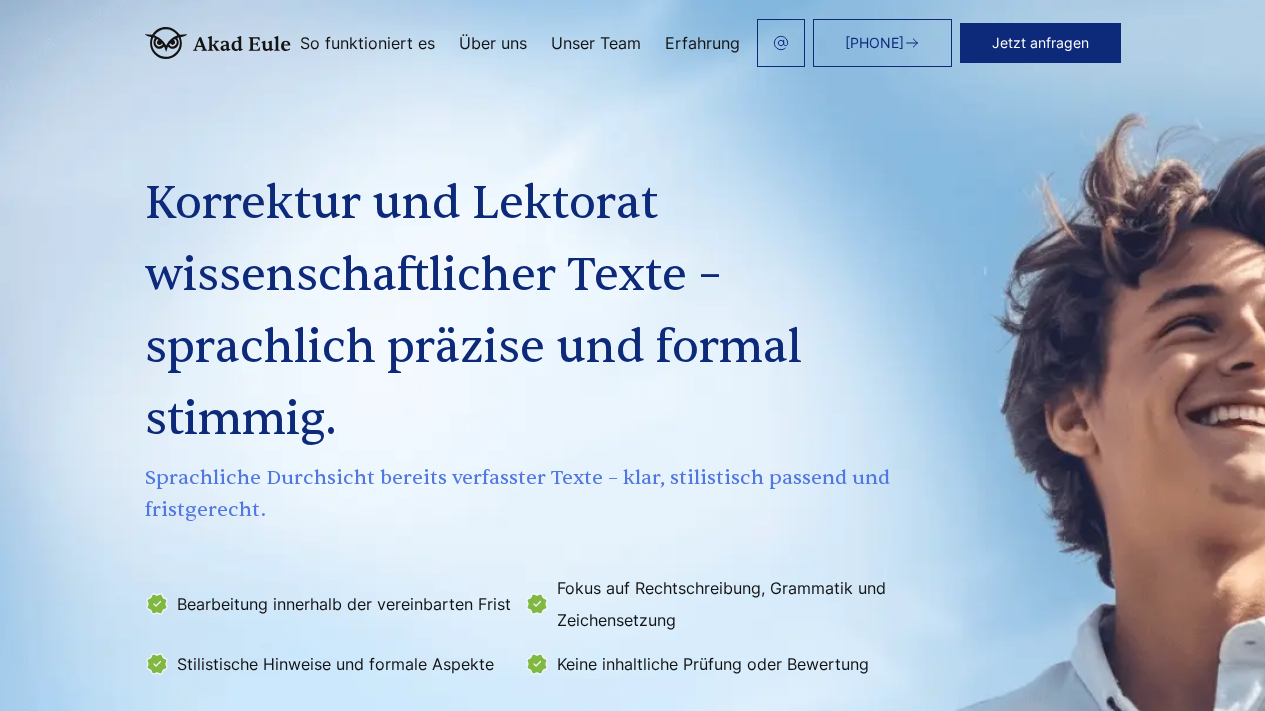 click on "So funktioniert es" at bounding box center [367, 43] 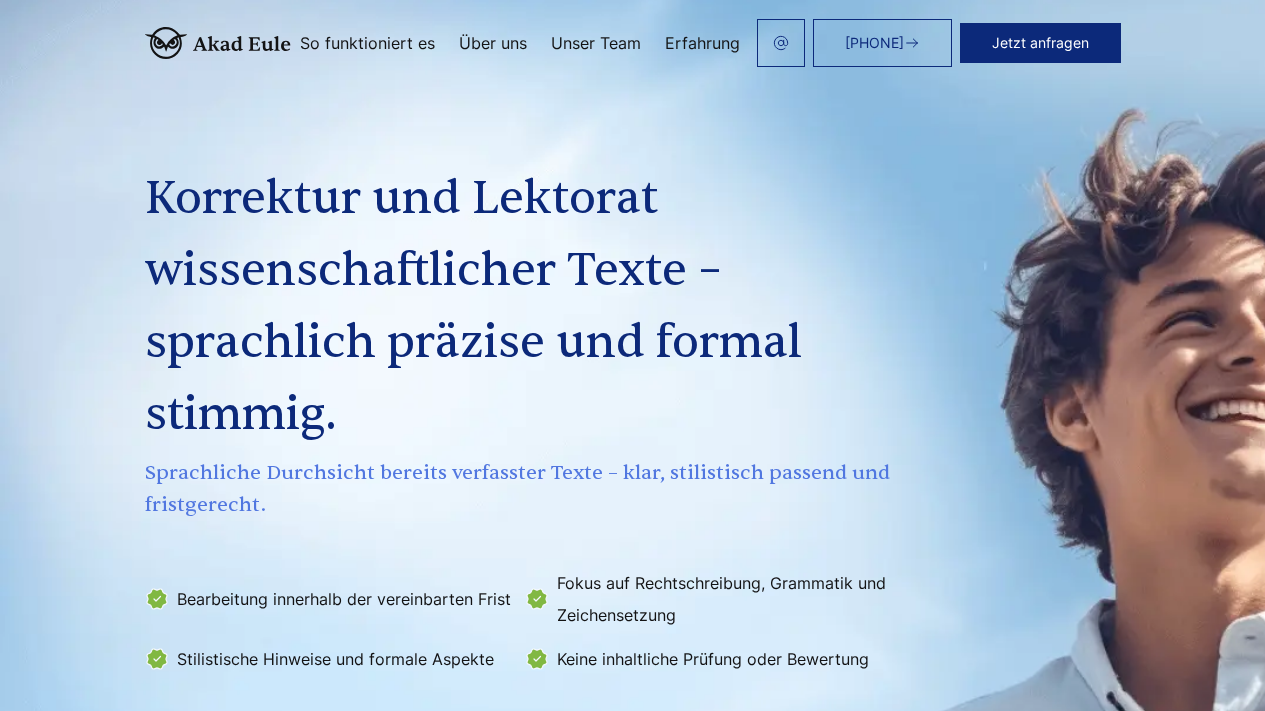 scroll, scrollTop: 0, scrollLeft: 0, axis: both 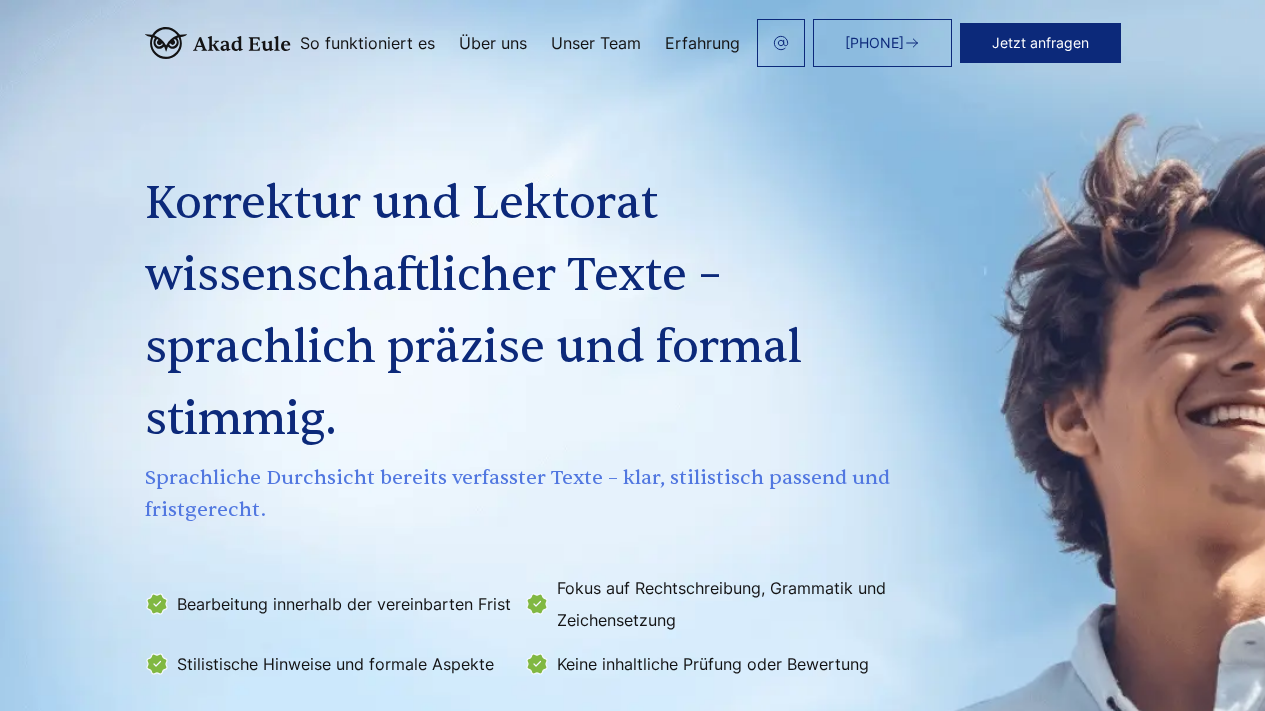 click on "Unser Team" at bounding box center [596, 43] 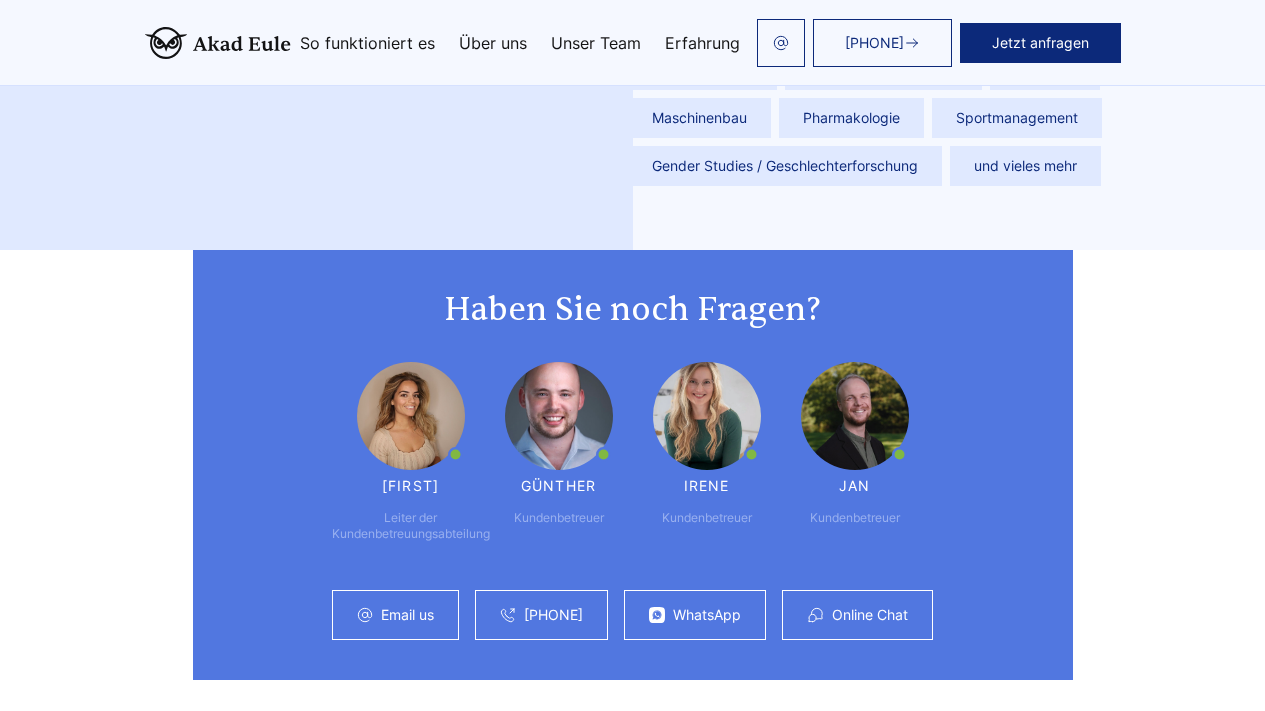 scroll, scrollTop: 5528, scrollLeft: 0, axis: vertical 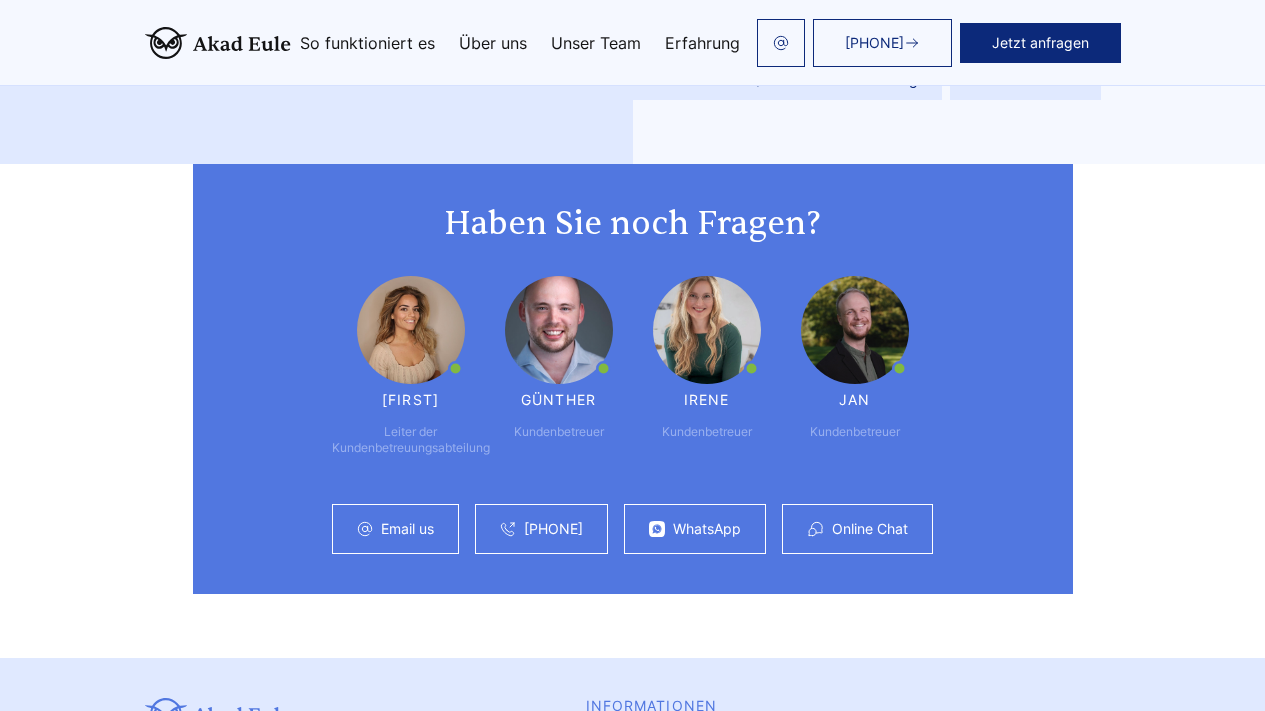 click on "Allgemeine geschaeftsbedingungen" at bounding box center [703, 821] 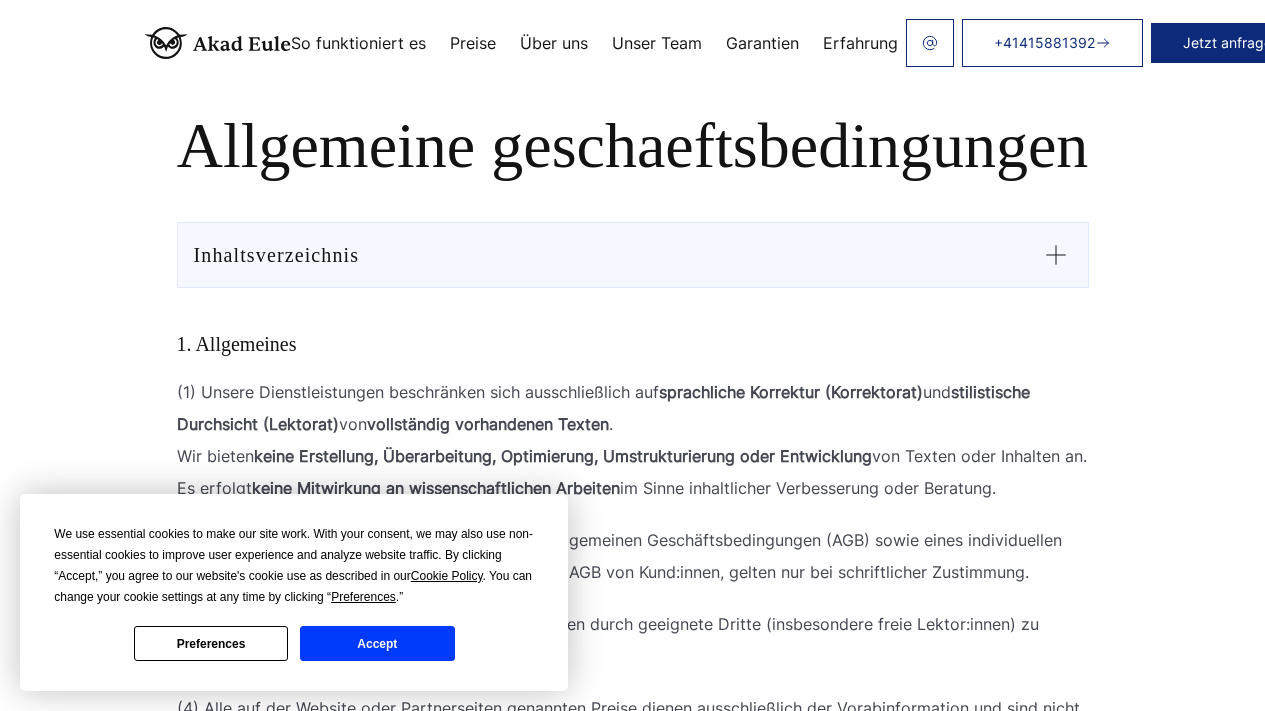 scroll, scrollTop: 0, scrollLeft: 0, axis: both 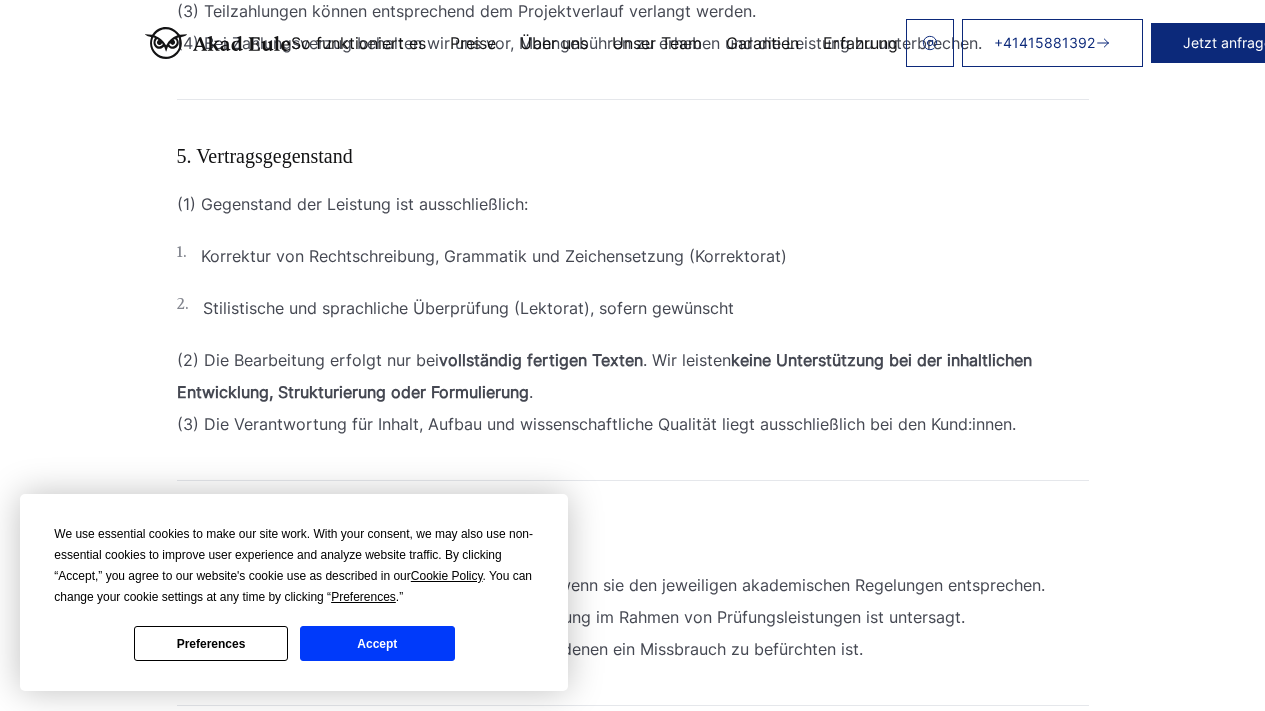 click on "Accept" at bounding box center [377, 643] 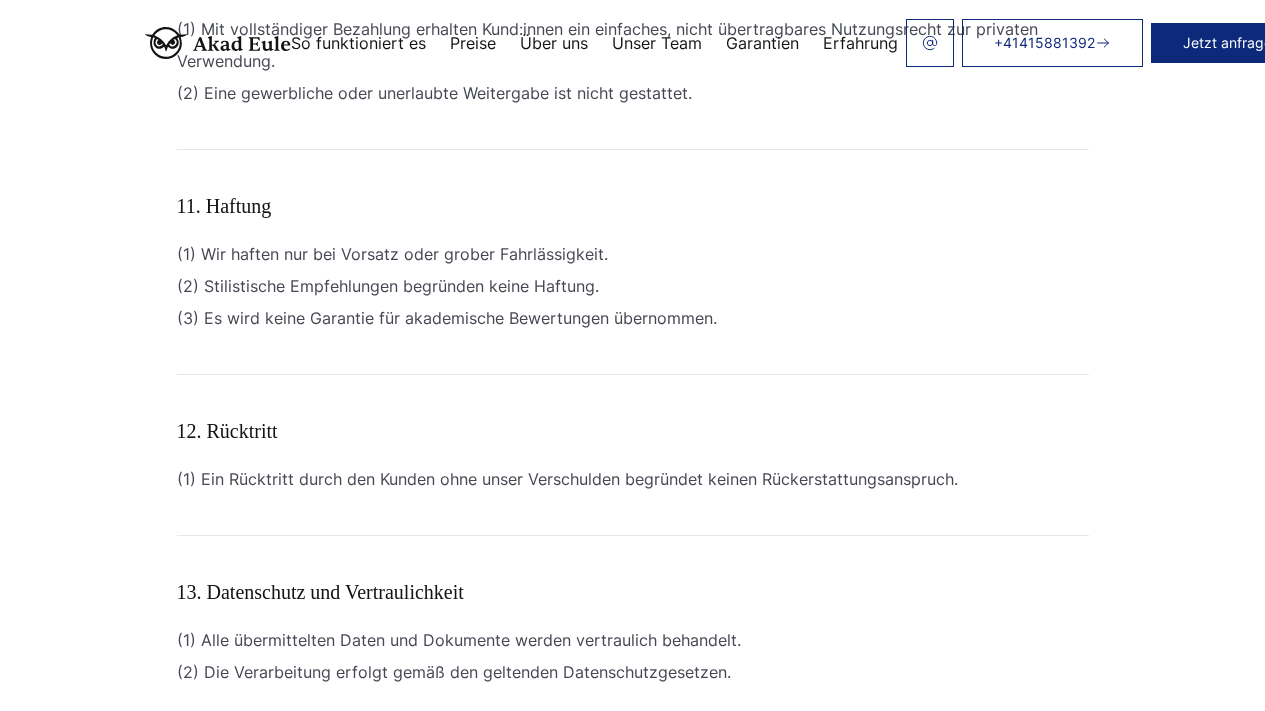 scroll, scrollTop: 3025, scrollLeft: 0, axis: vertical 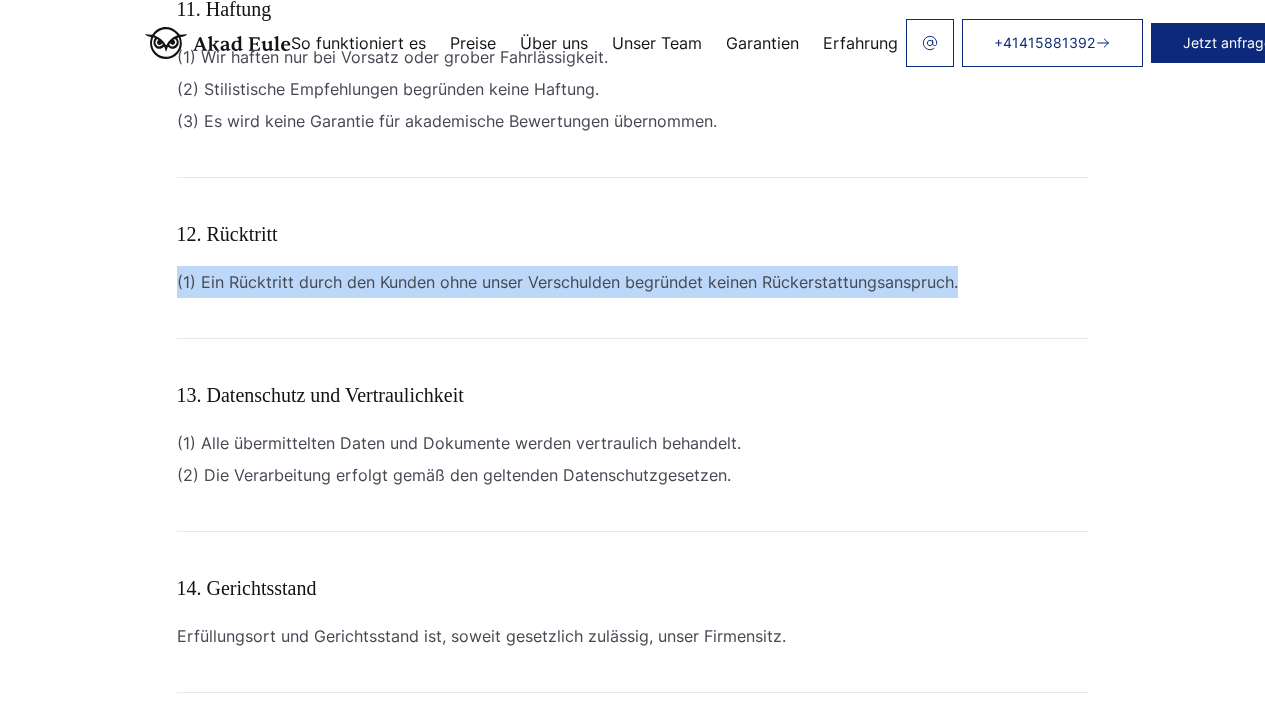 drag, startPoint x: 971, startPoint y: 283, endPoint x: 54, endPoint y: 277, distance: 917.01965 